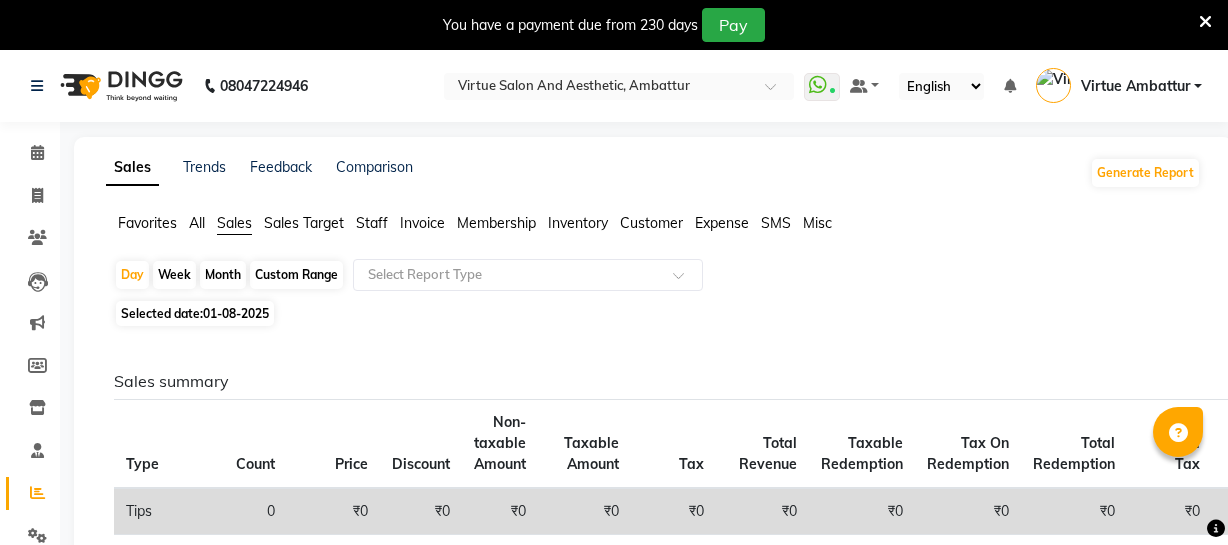 scroll, scrollTop: 0, scrollLeft: 0, axis: both 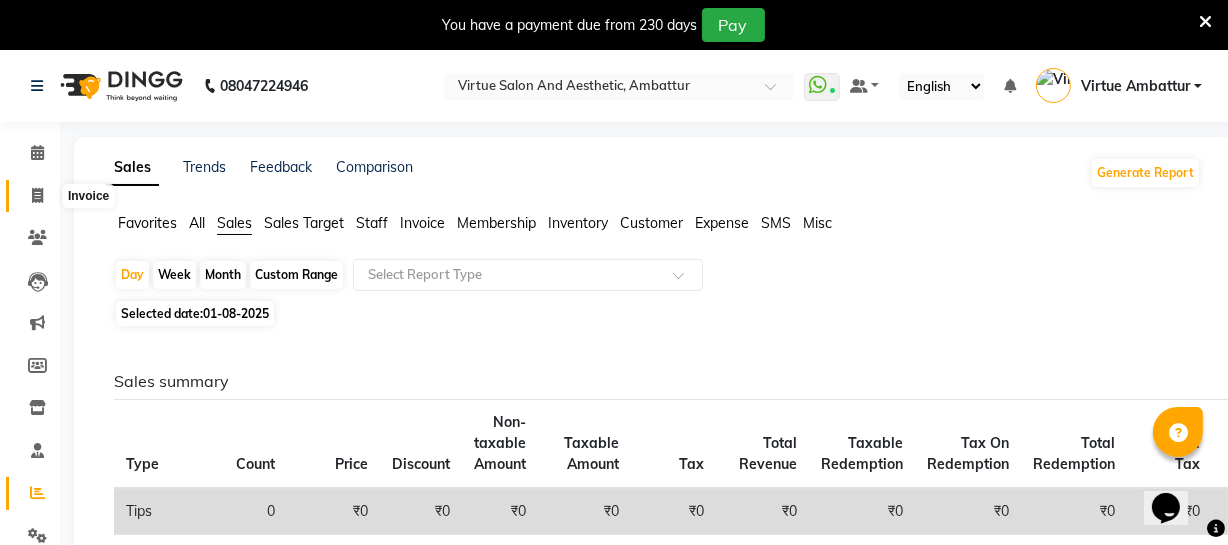 click 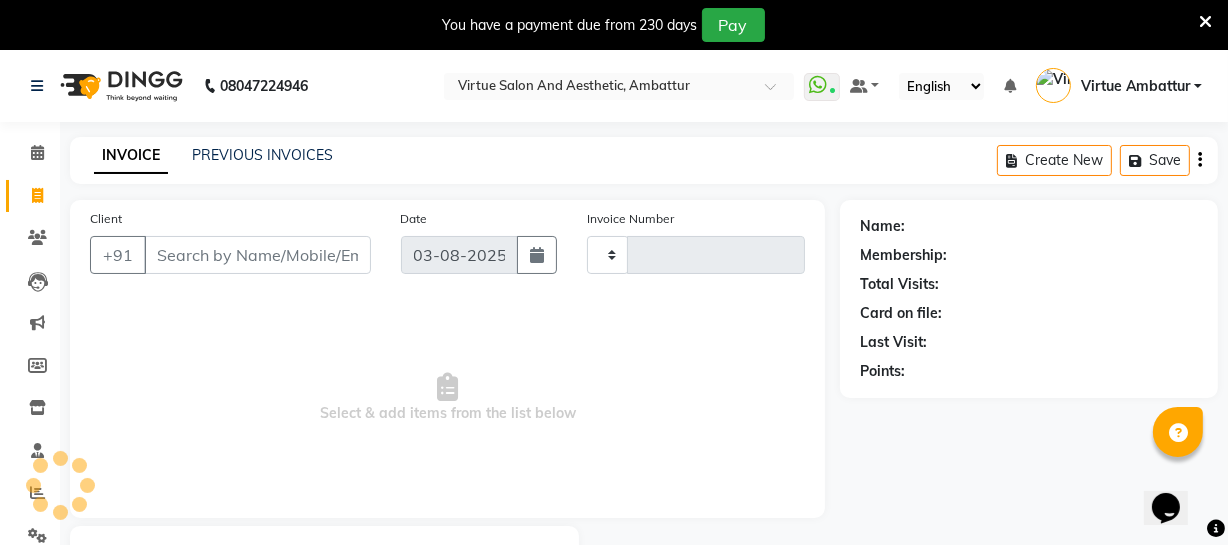 scroll, scrollTop: 107, scrollLeft: 0, axis: vertical 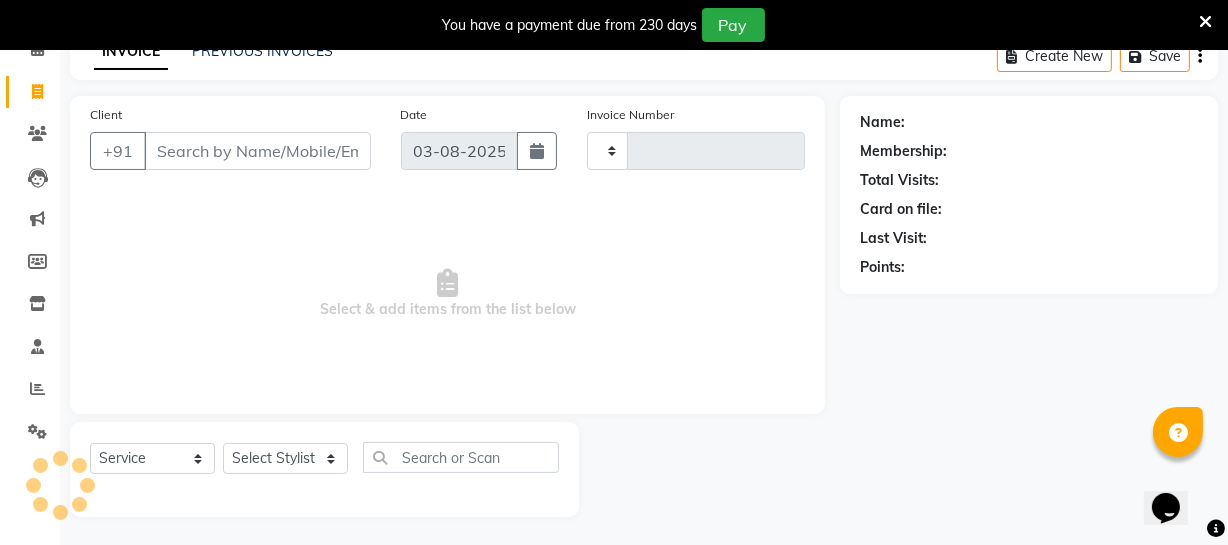type on "2505" 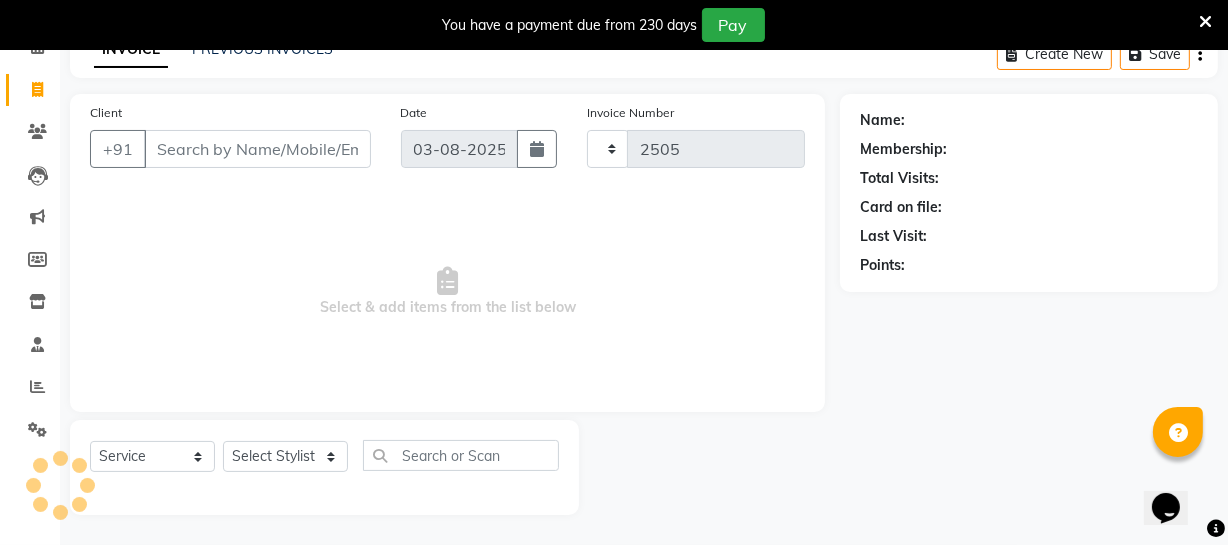 select on "5237" 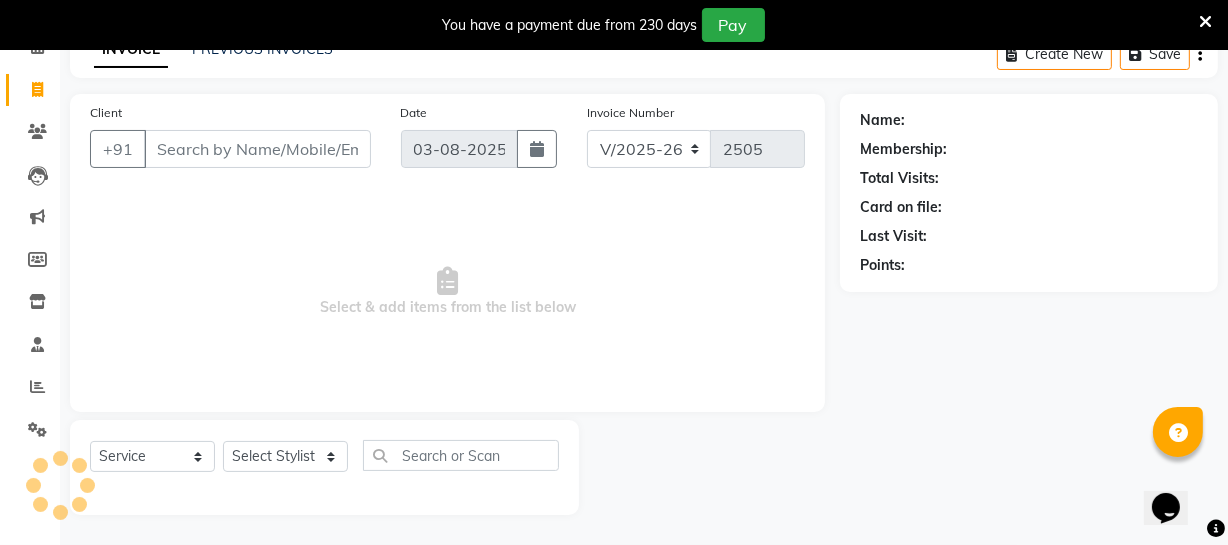 click on "Client" at bounding box center (257, 149) 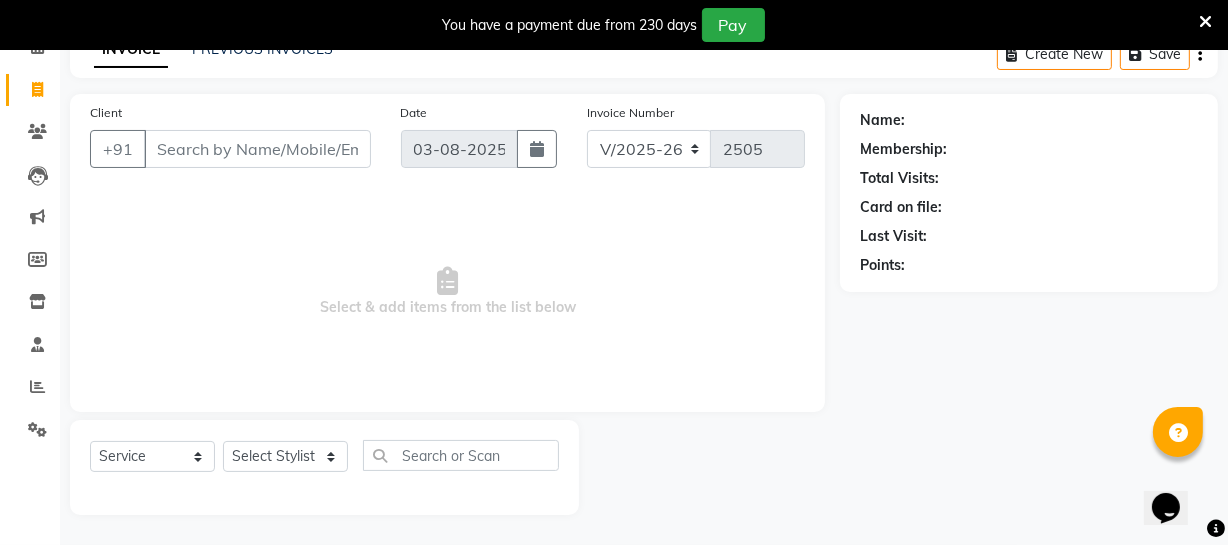 click on "Client" at bounding box center [257, 149] 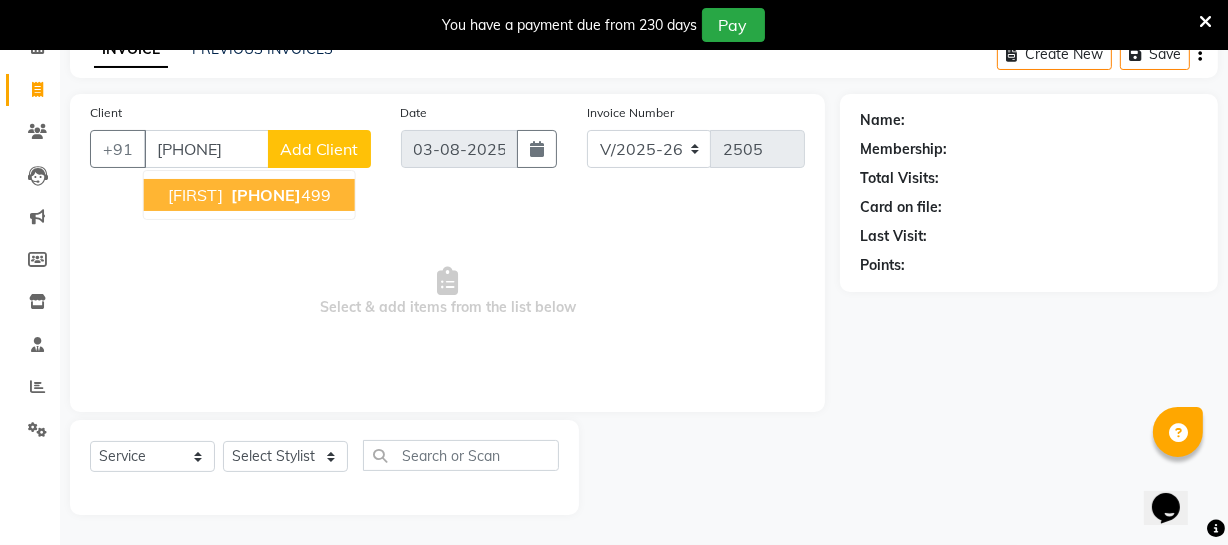 click on "[FIRST] [PHONE]" at bounding box center [249, 195] 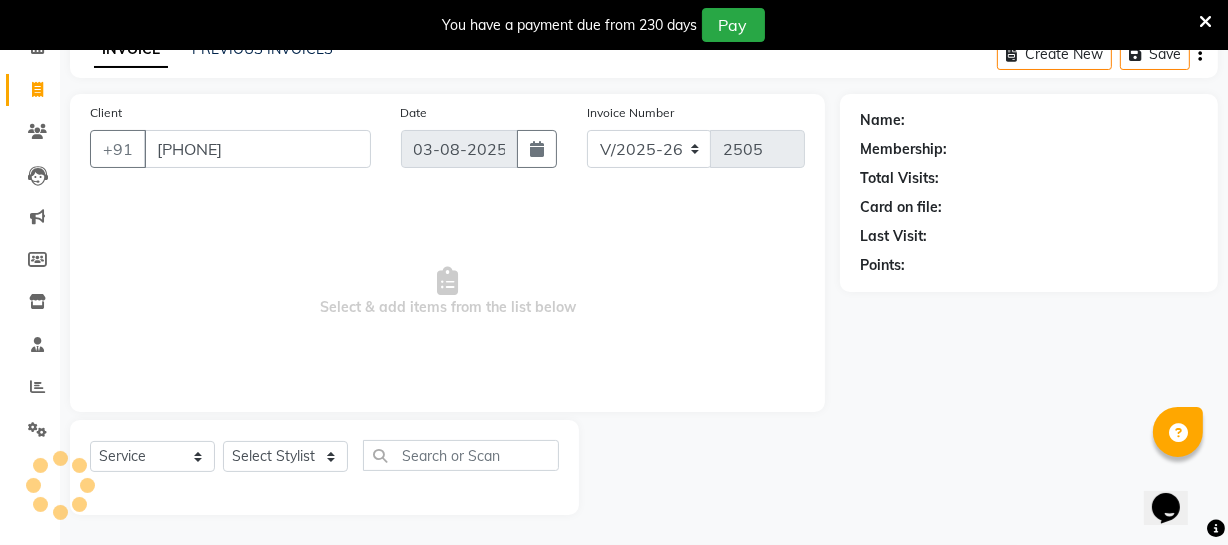 type on "[PHONE]" 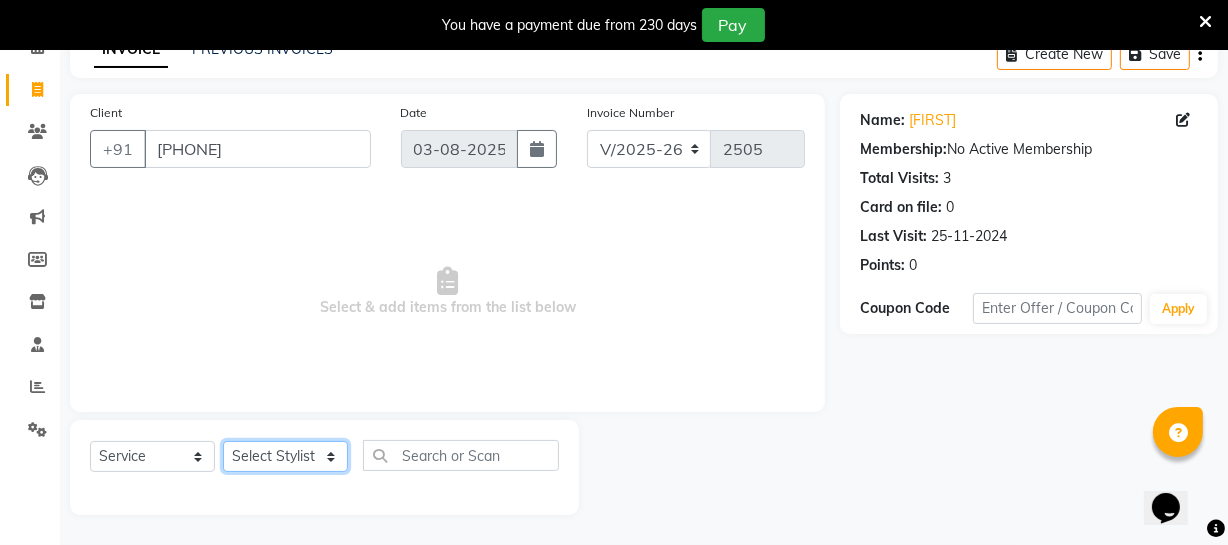 click on "Select Stylist Archana Bhagi Deepika Devi Dilip  Divya Dolly Dr Prakash Faizan Geetha Virtue TC Gopi Madan Aravind Make up Mani Unisex Stylist Manoj Meena Moses Nandhini Raju Unisex Ramya RICITTA Sahil Unisex Santhosh Sathya Shantha kumar Shanthi Surya Thiru Virtue Aesthetic Virtue Ambattur" 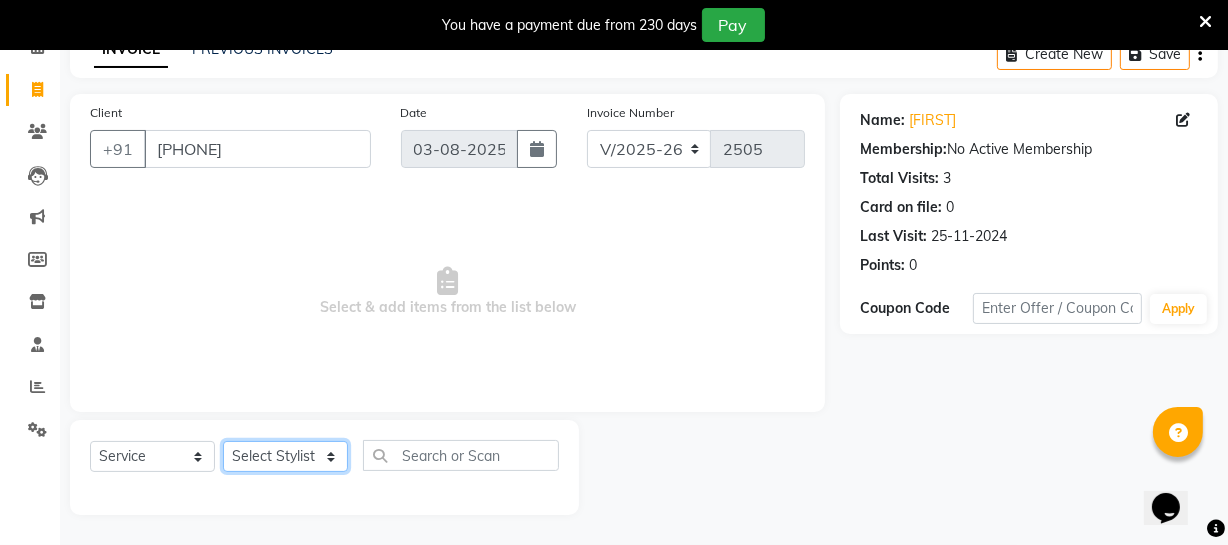 select on "[NUMBER]" 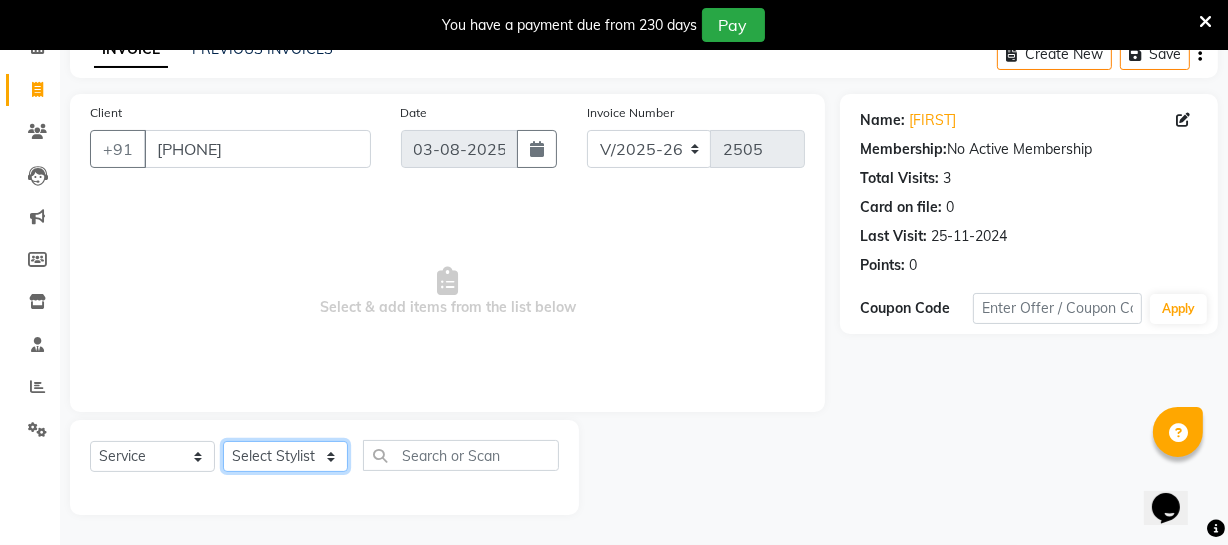click on "Select Stylist Archana Bhagi Deepika Devi Dilip  Divya Dolly Dr Prakash Faizan Geetha Virtue TC Gopi Madan Aravind Make up Mani Unisex Stylist Manoj Meena Moses Nandhini Raju Unisex Ramya RICITTA Sahil Unisex Santhosh Sathya Shantha kumar Shanthi Surya Thiru Virtue Aesthetic Virtue Ambattur" 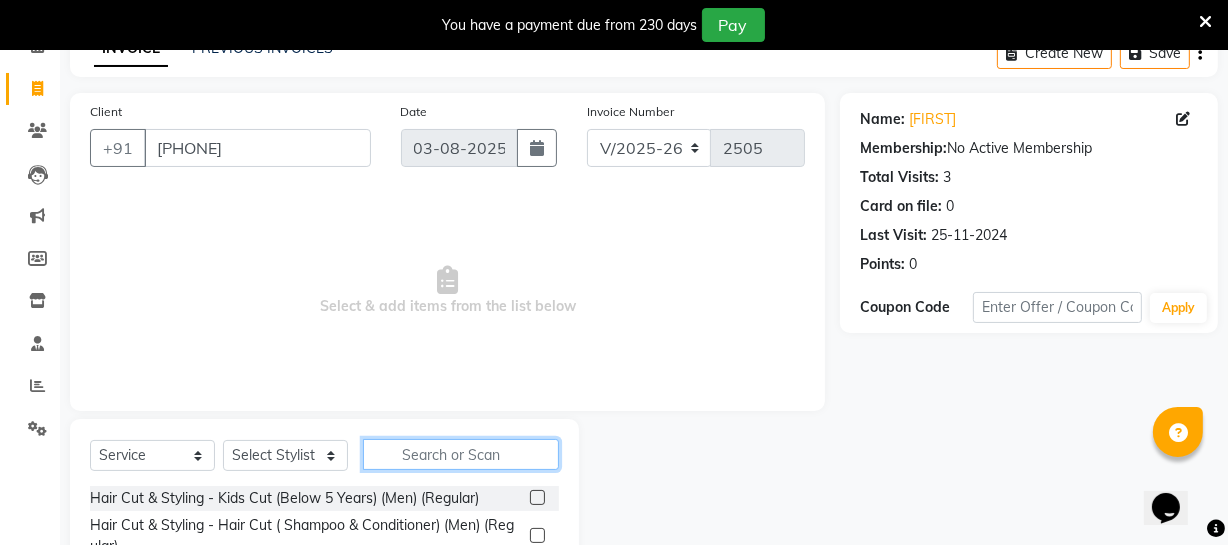 click 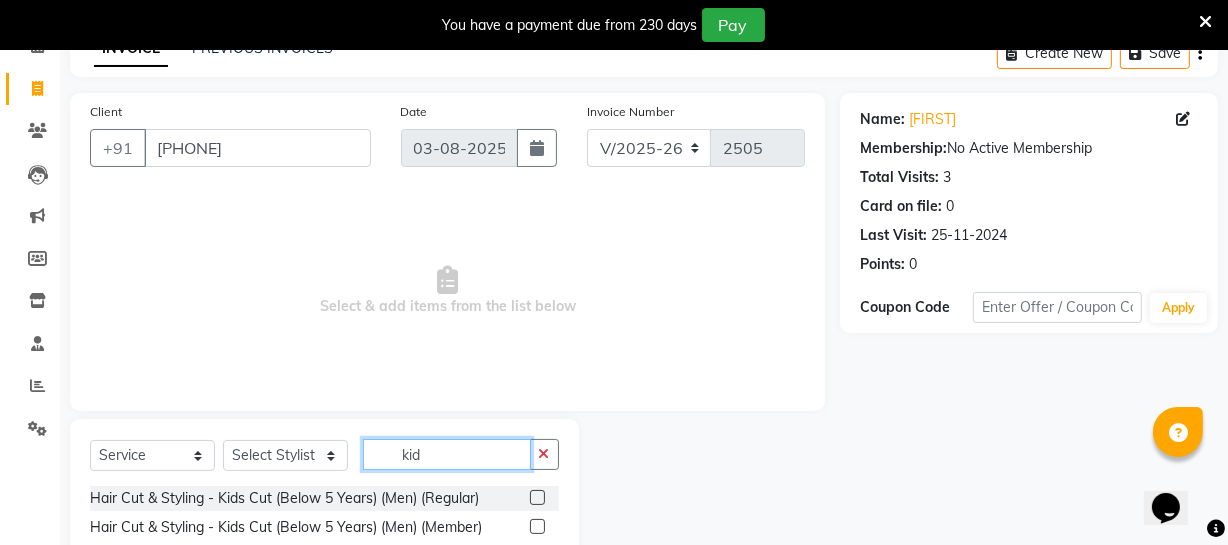 type on "kid" 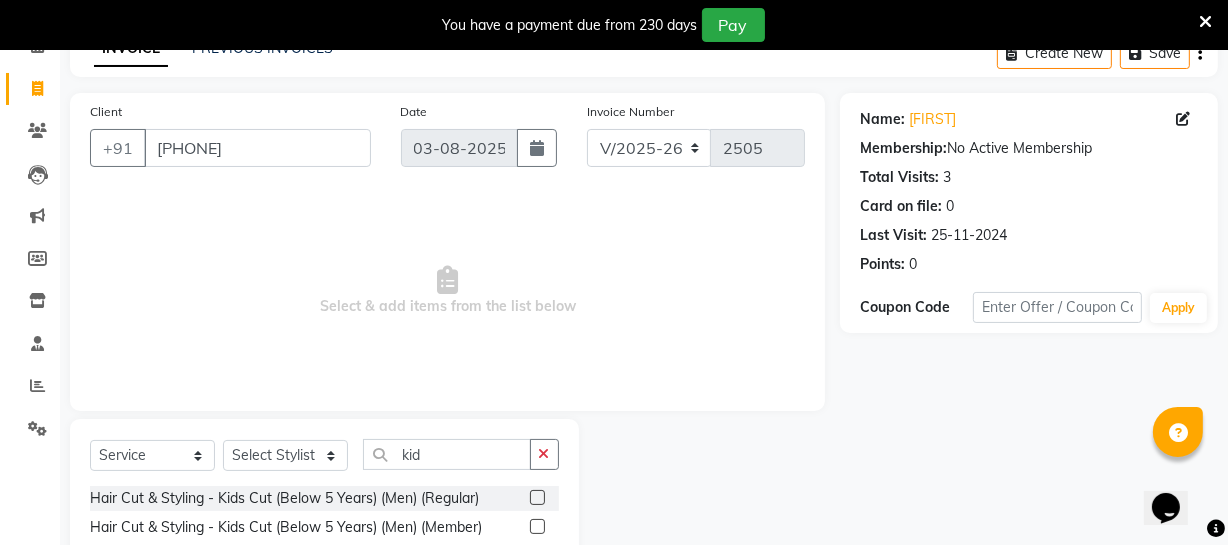 click 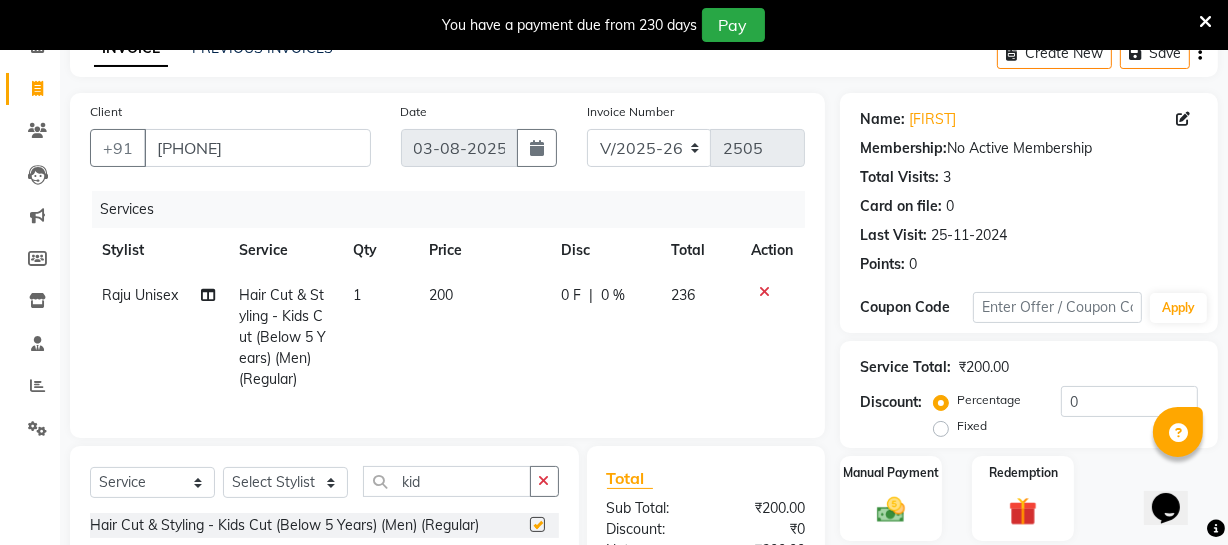 checkbox on "false" 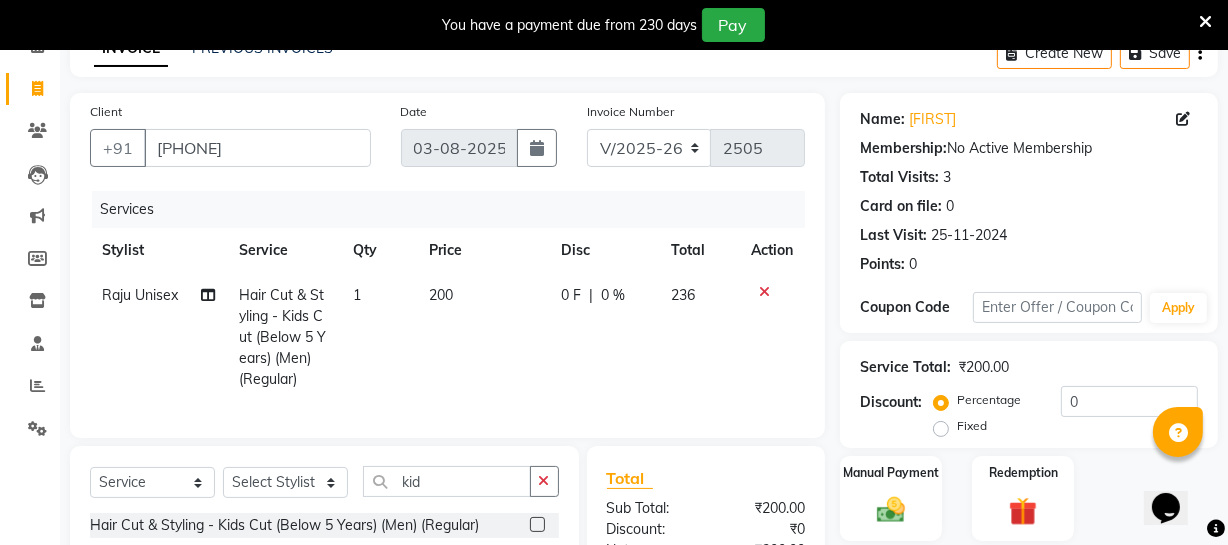 click on "200" 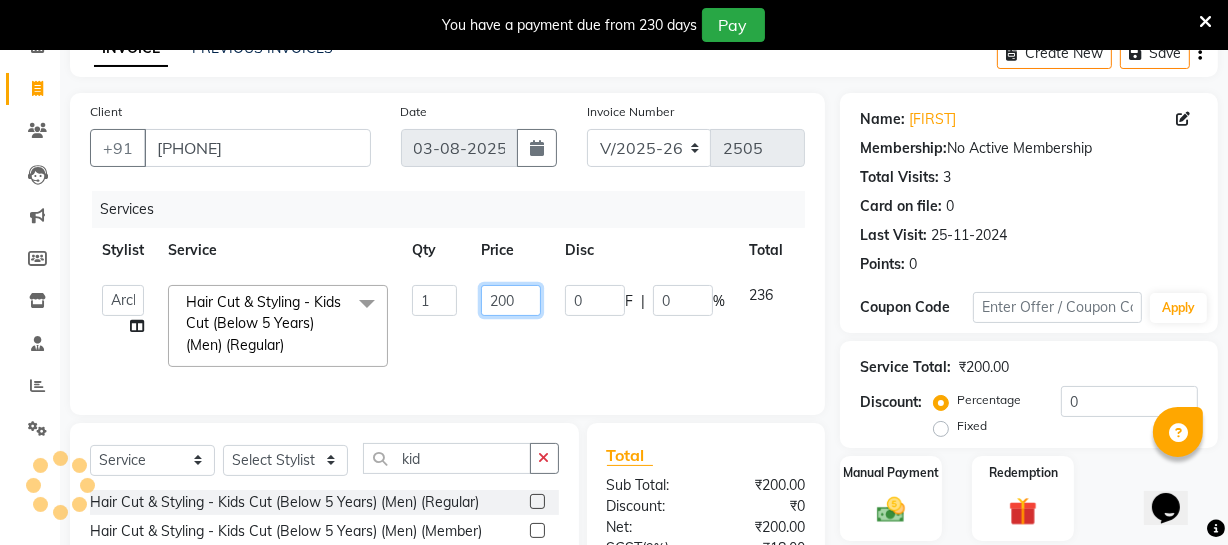 click on "200" 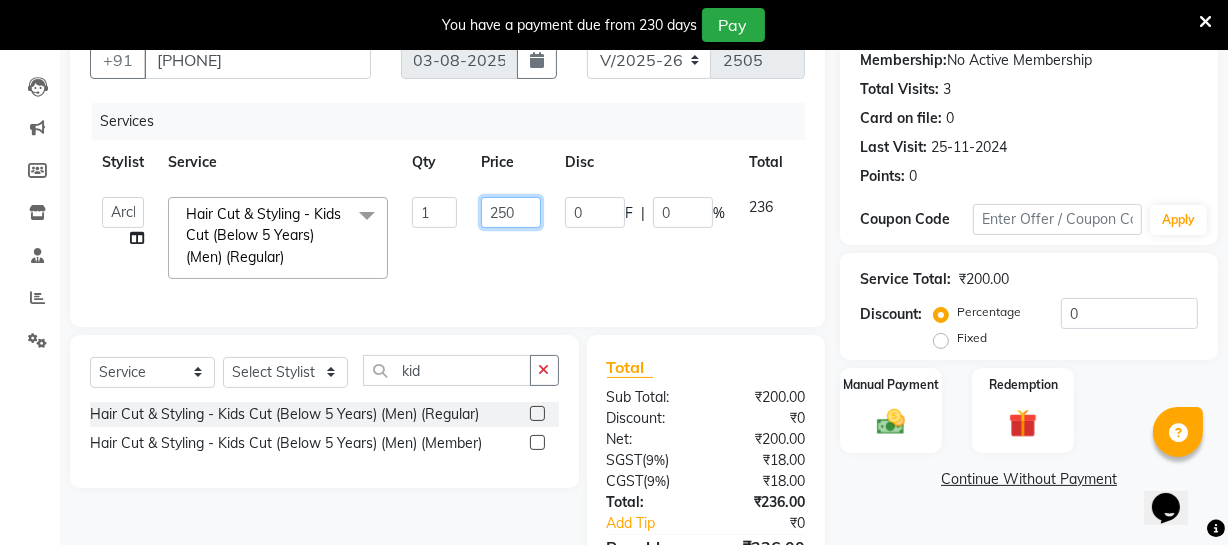 scroll, scrollTop: 198, scrollLeft: 0, axis: vertical 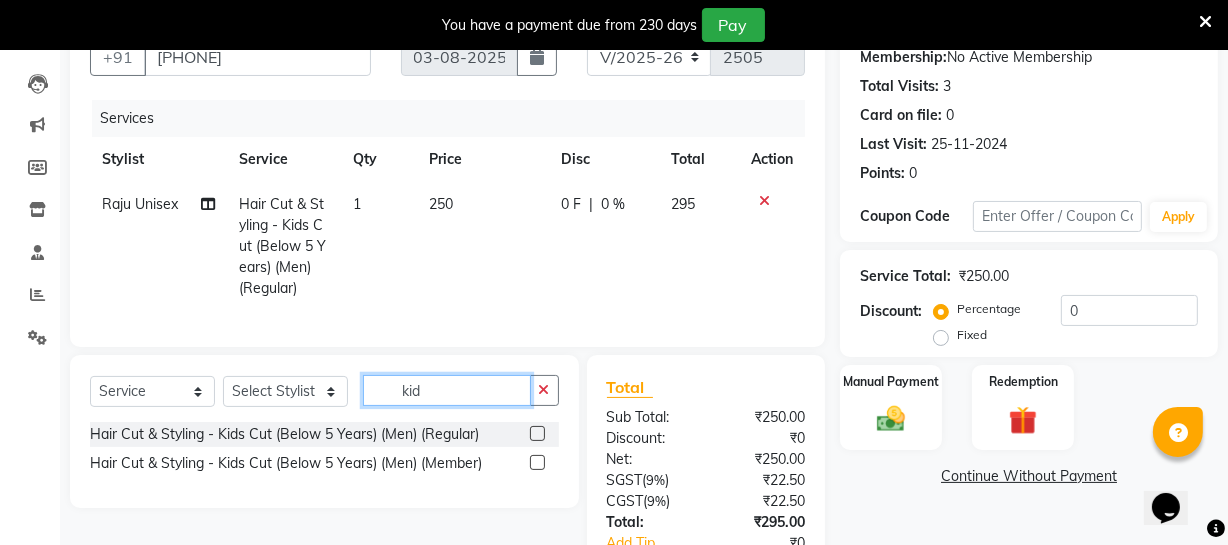 click on "Select  Service  Product  Membership  Package VoucherPrepaid Gift Card  Select Stylist [FIRST] [FIRST] [FIRST] [FIRST] [FIRST] [FIRST] [FIRST] [FIRST] [FIRST] [FIRST] [FIRST] [FIRST] [FIRST] [FIRST] [FIRST] [FIRST] [FIRST] [FIRST] [FIRST] [FIRST] [FIRST] [FIRST] [FIRST] [FIRST] [FIRST] [FIRST] [FIRST] [FIRST] [FIRST] [FIRST] [FIRST] [FIRST] [FIRST] [FIRST] [FIRST] [FIRST] kid Hair Cut & Styling - Kids Cut (Below 5 Years) (Men) (Regular)  Hair Cut & Styling - Kids Cut (Below 5 Years) (Men) (Member)" 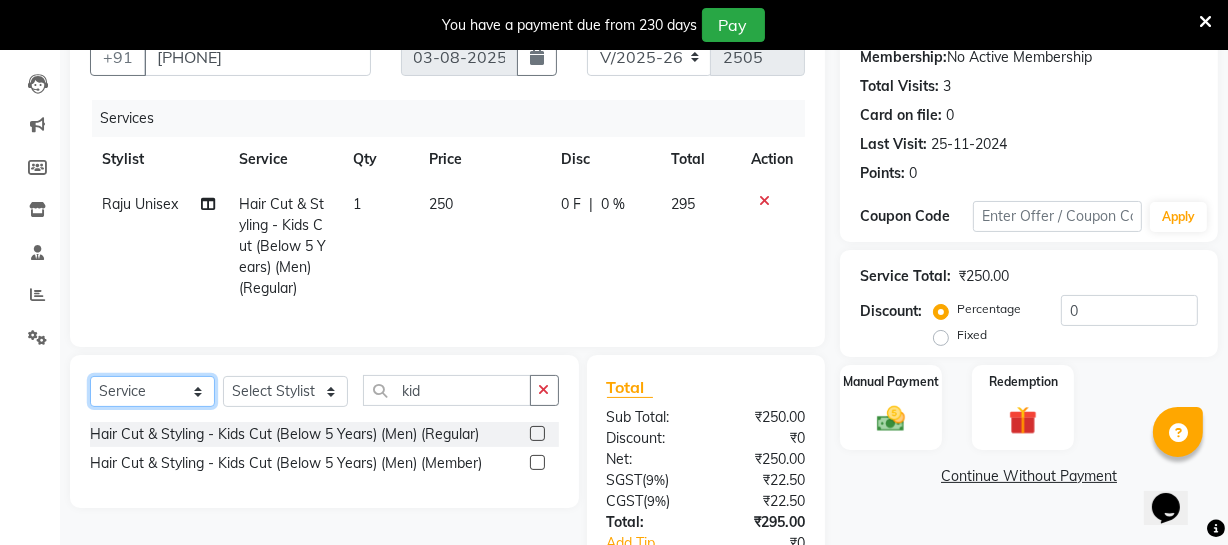 click on "Select  Service  Product  Membership  Package Voucher Prepaid Gift Card" 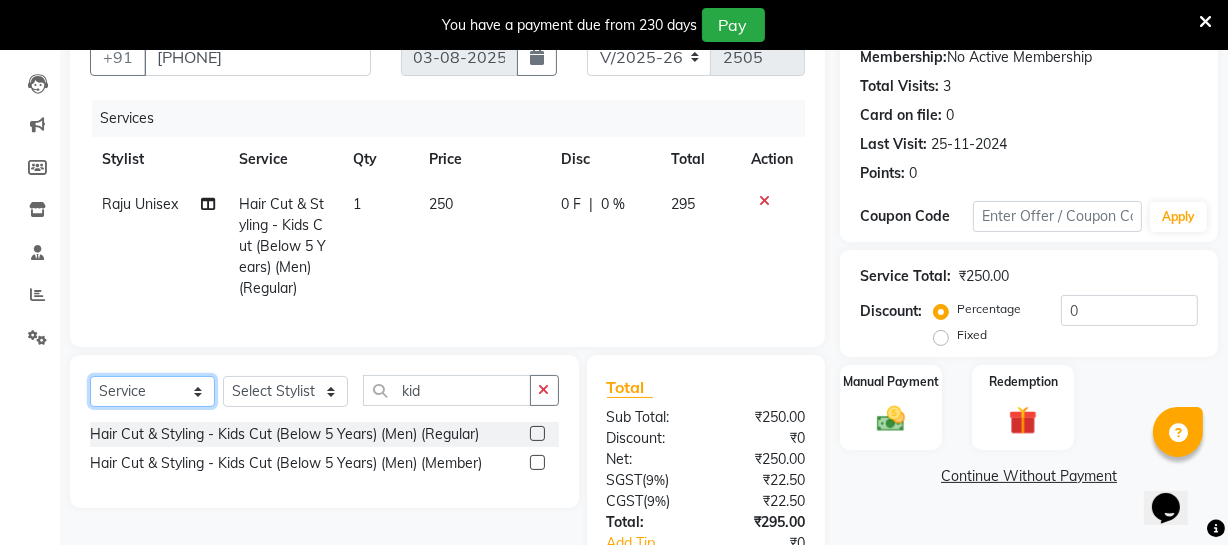 select on "package" 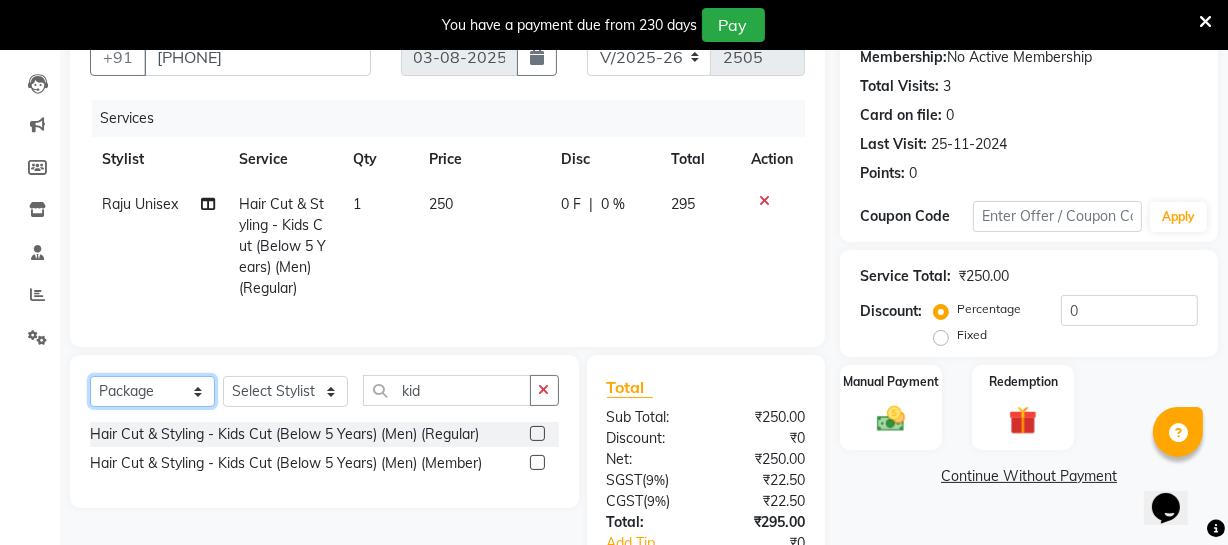 click on "Select  Service  Product  Membership  Package Voucher Prepaid Gift Card" 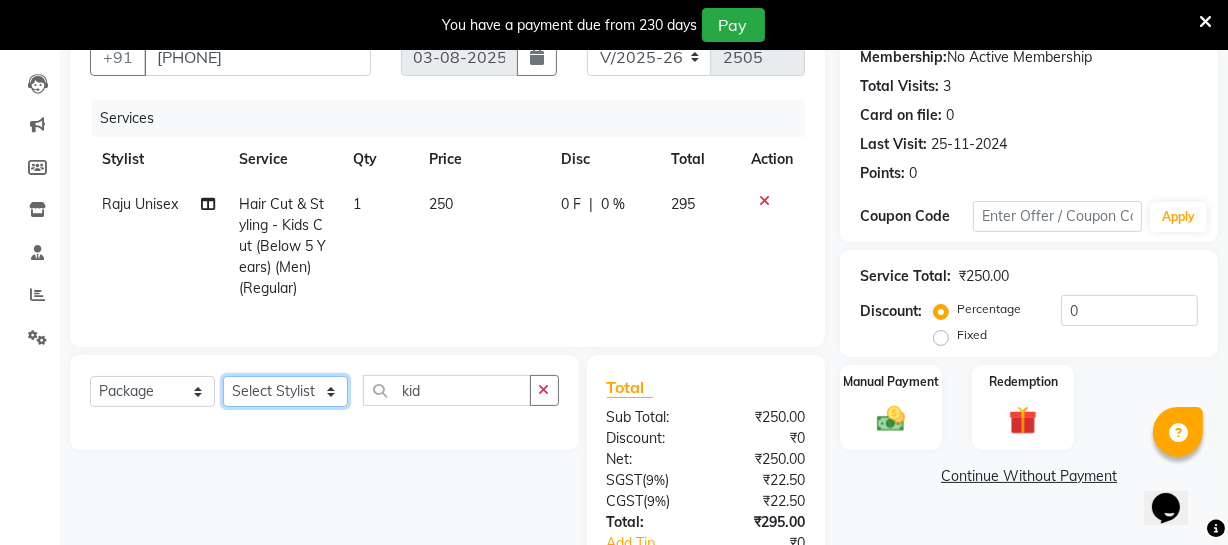 click on "Select Stylist Archana Bhagi Deepika Devi Dilip  Divya Dolly Dr Prakash Faizan Geetha Virtue TC Gopi Madan Aravind Make up Mani Unisex Stylist Manoj Meena Moses Nandhini Raju Unisex Ramya RICITTA Sahil Unisex Santhosh Sathya Shantha kumar Shanthi Surya Thiru Virtue Aesthetic Virtue Ambattur" 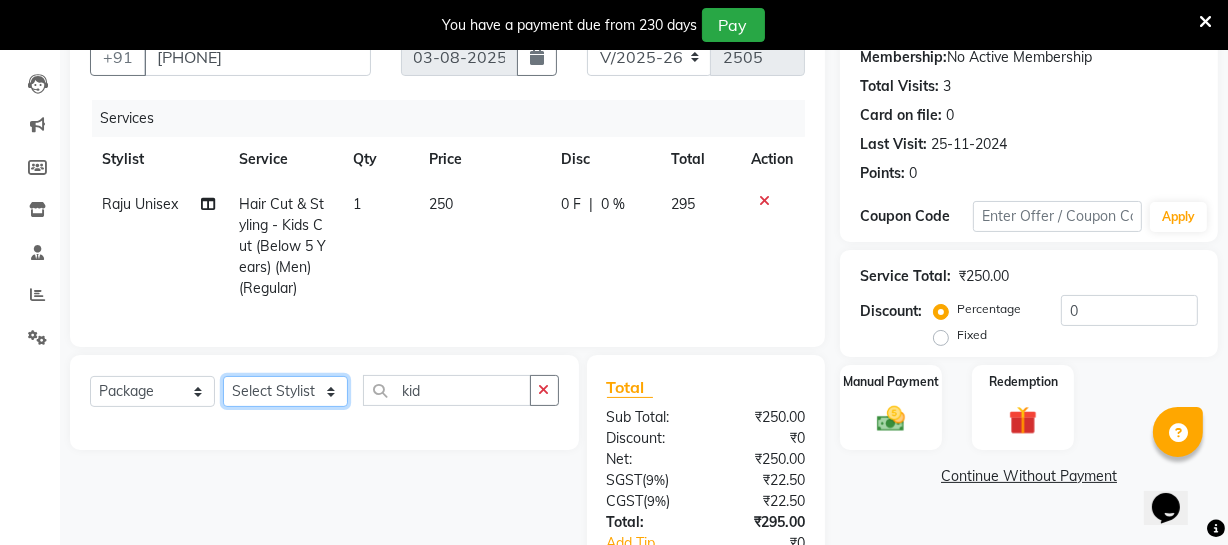select on "83849" 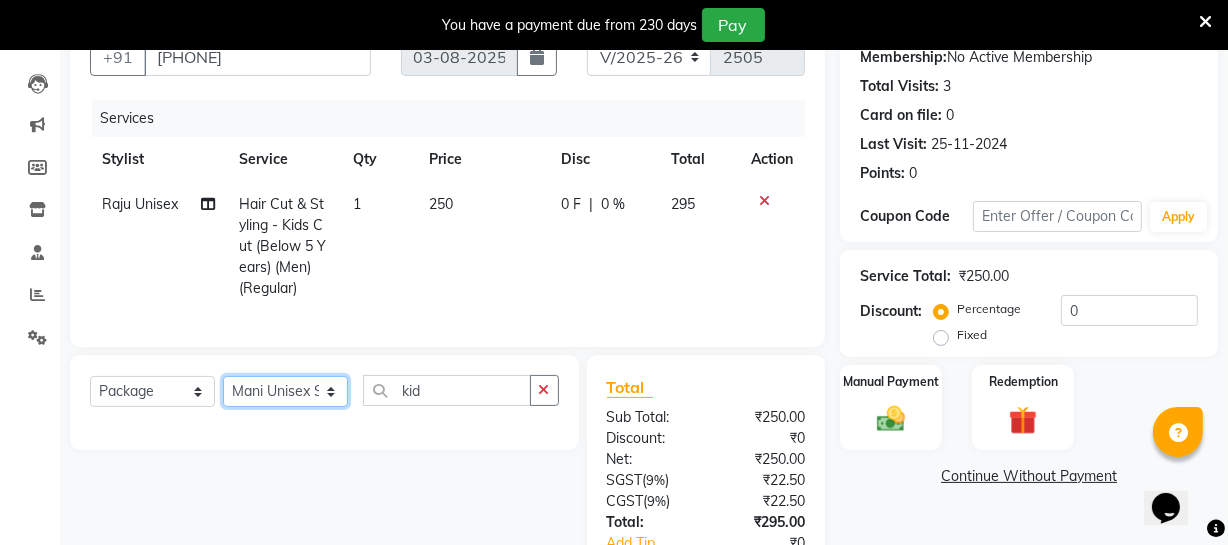 click on "Select Stylist Archana Bhagi Deepika Devi Dilip  Divya Dolly Dr Prakash Faizan Geetha Virtue TC Gopi Madan Aravind Make up Mani Unisex Stylist Manoj Meena Moses Nandhini Raju Unisex Ramya RICITTA Sahil Unisex Santhosh Sathya Shantha kumar Shanthi Surya Thiru Virtue Aesthetic Virtue Ambattur" 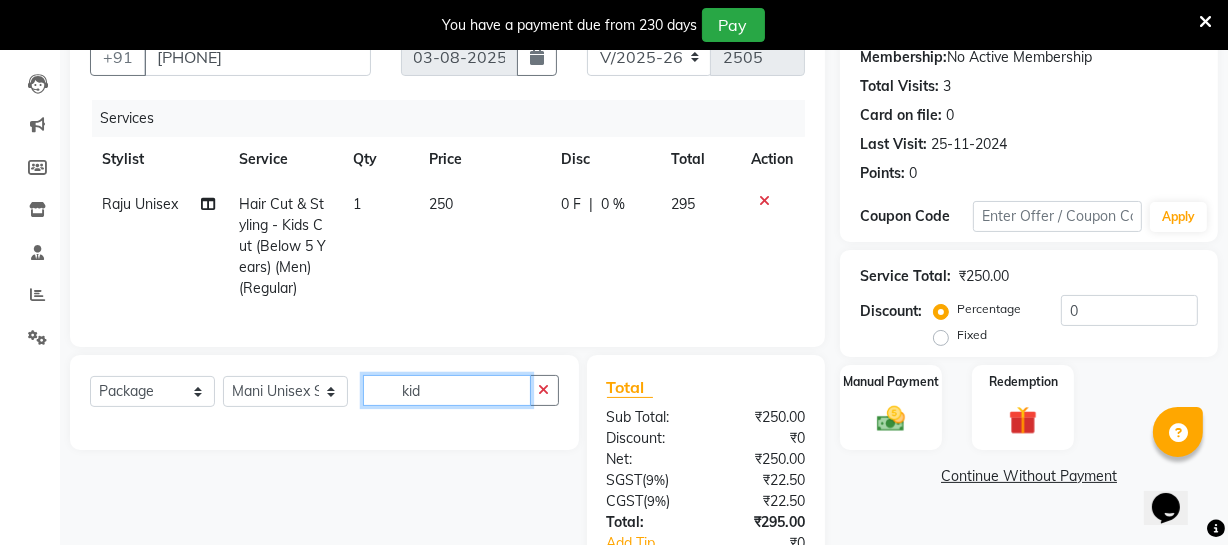 click on "kid" 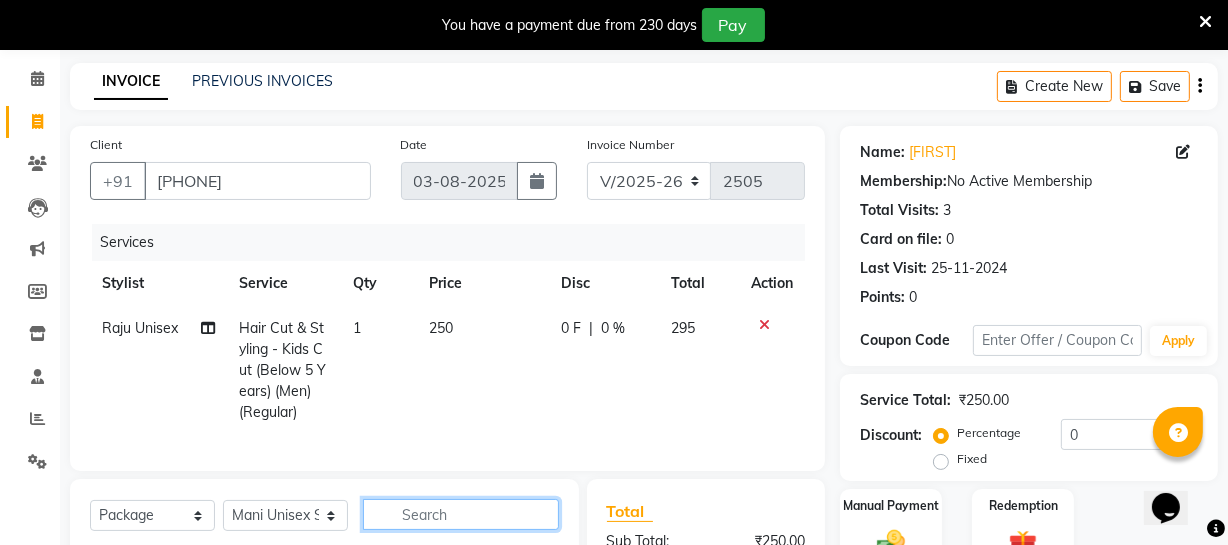 scroll, scrollTop: 0, scrollLeft: 0, axis: both 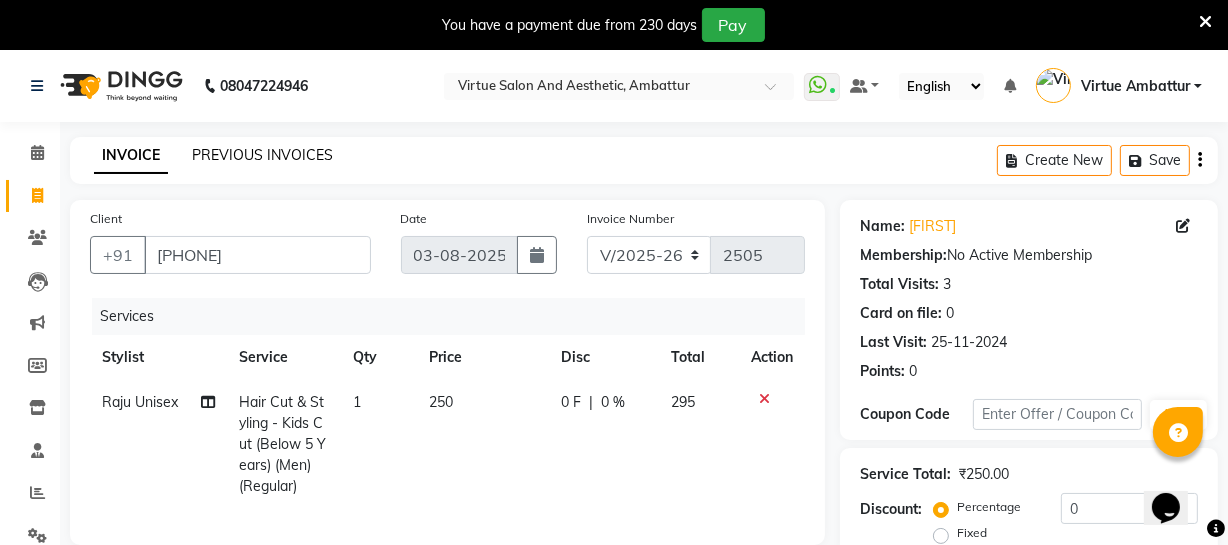 type 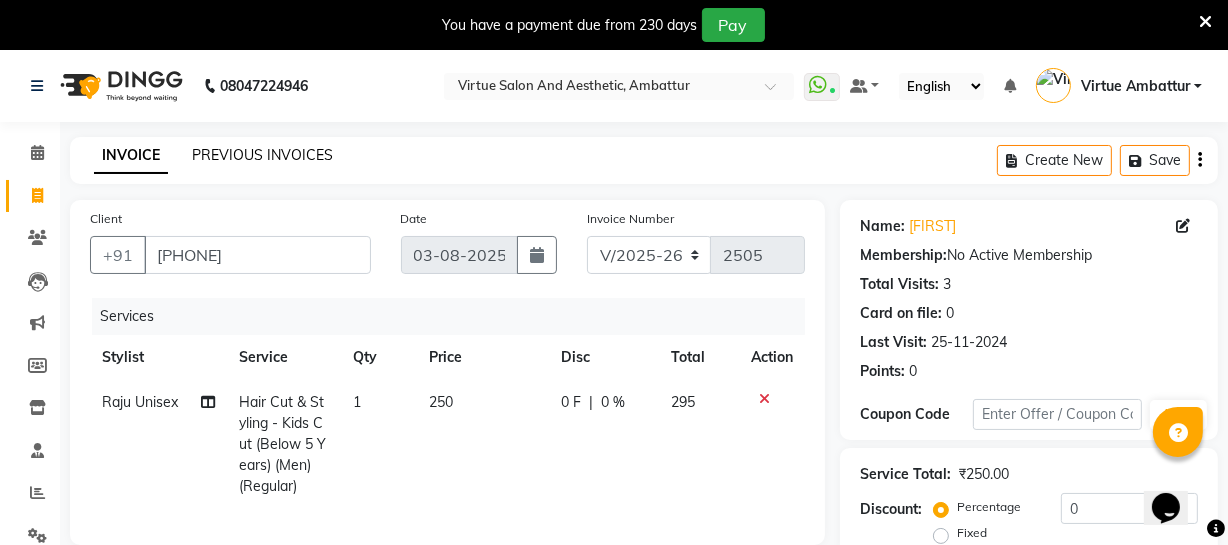 click on "PREVIOUS INVOICES" 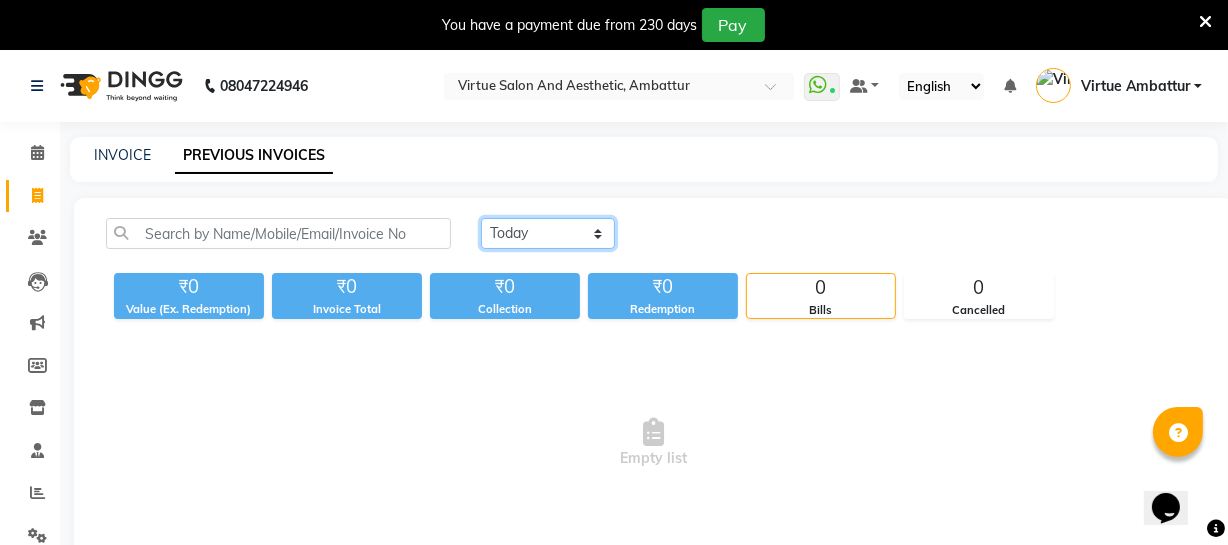 click on "Today Yesterday Custom Range" 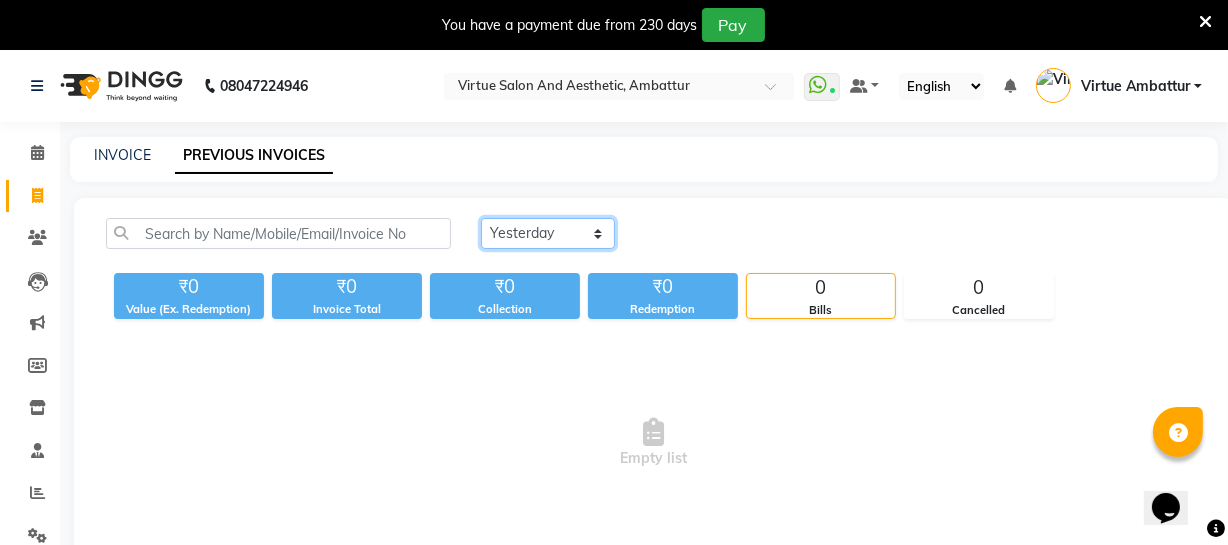 click on "Today Yesterday Custom Range" 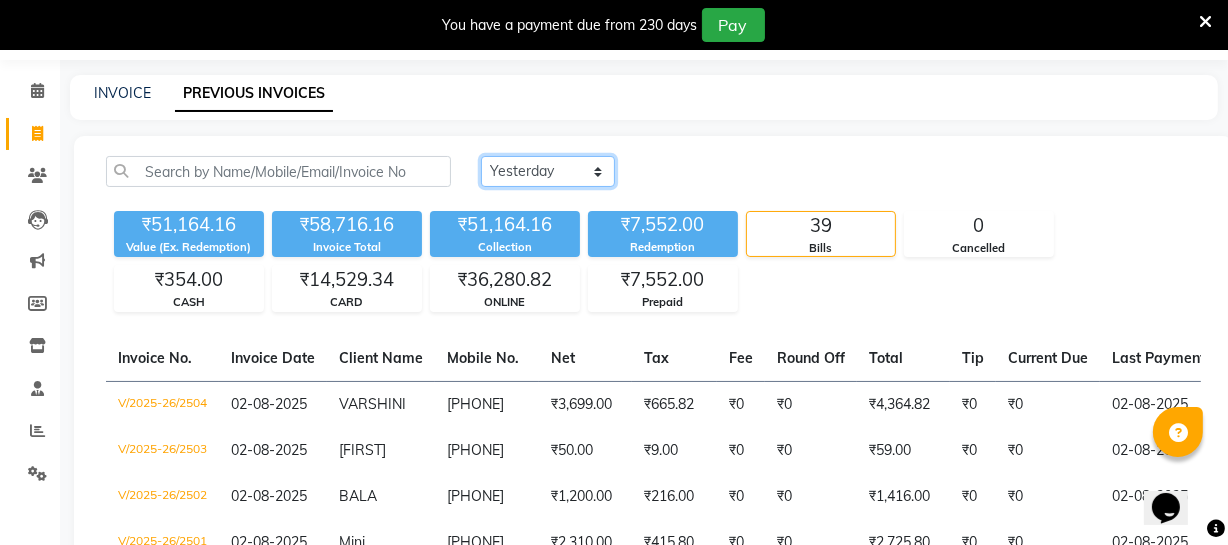 scroll, scrollTop: 181, scrollLeft: 0, axis: vertical 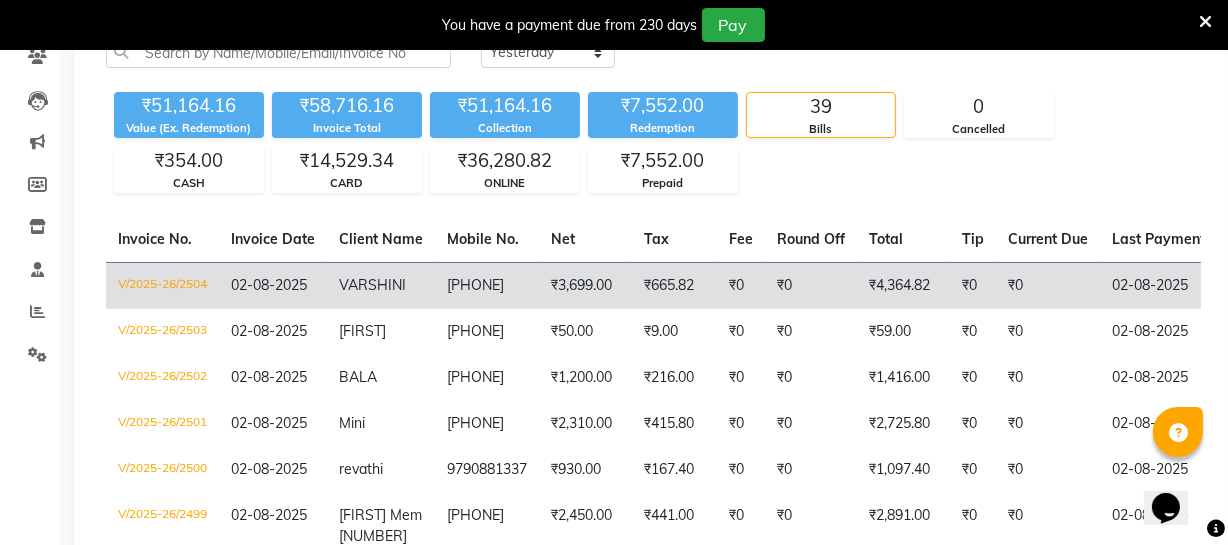 click on "[PHONE]" 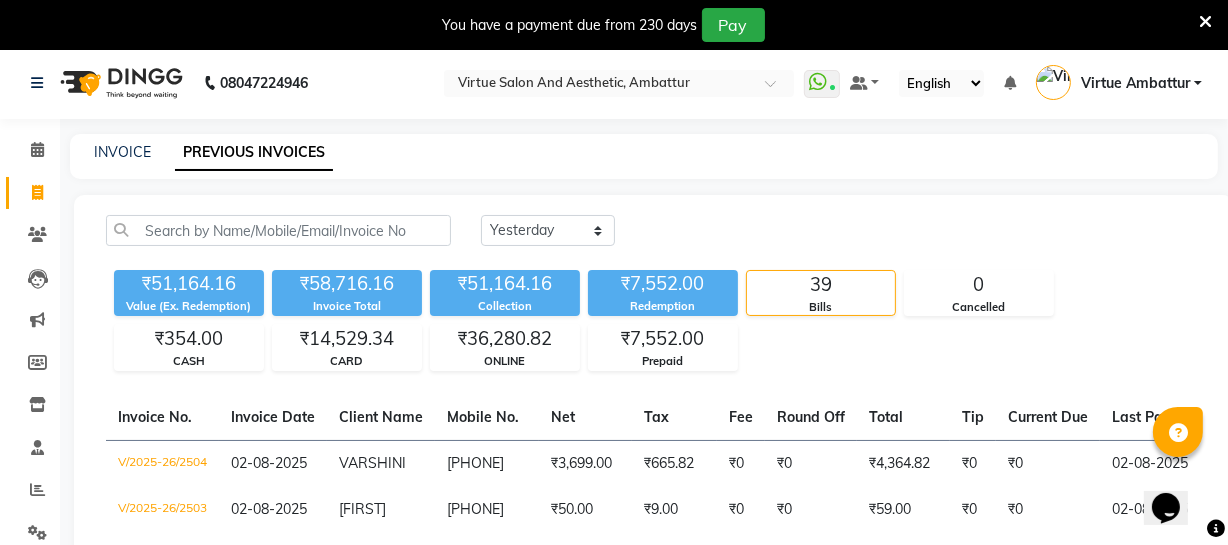 scroll, scrollTop: 0, scrollLeft: 0, axis: both 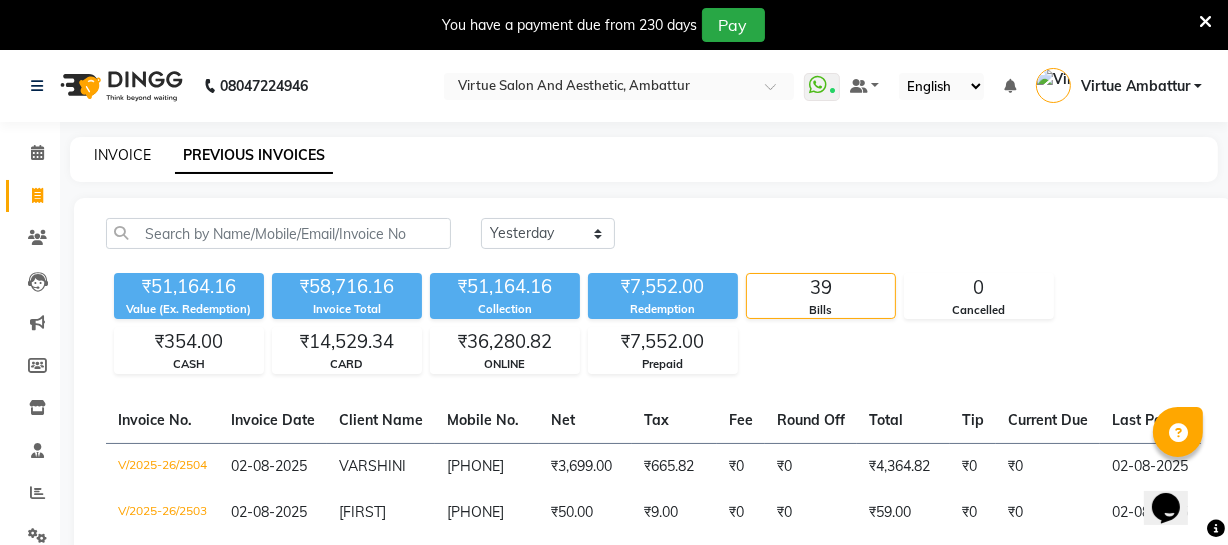 click on "INVOICE" 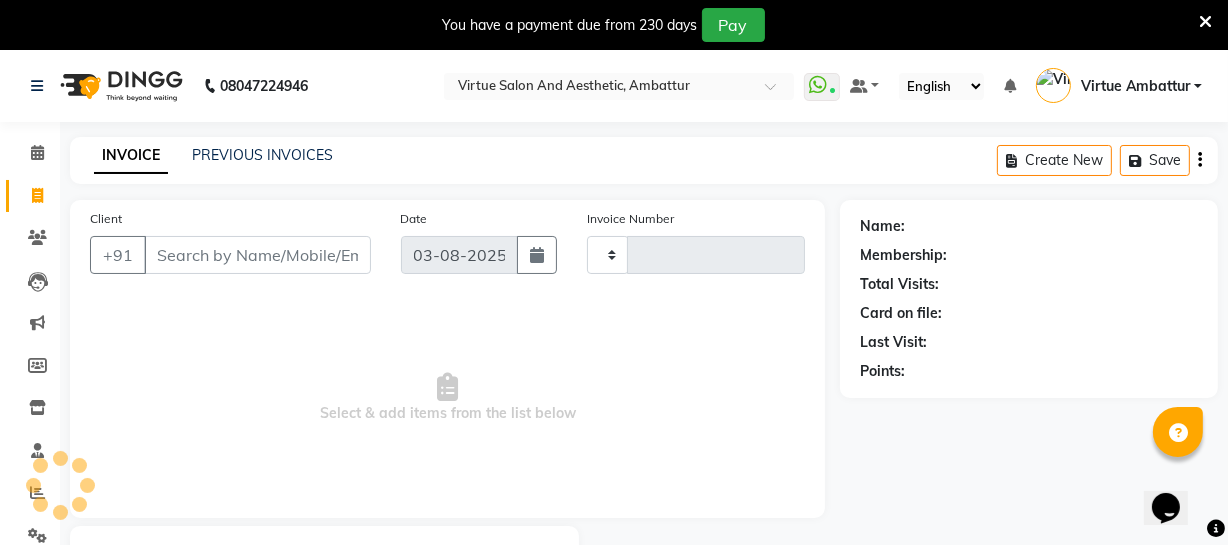 scroll, scrollTop: 107, scrollLeft: 0, axis: vertical 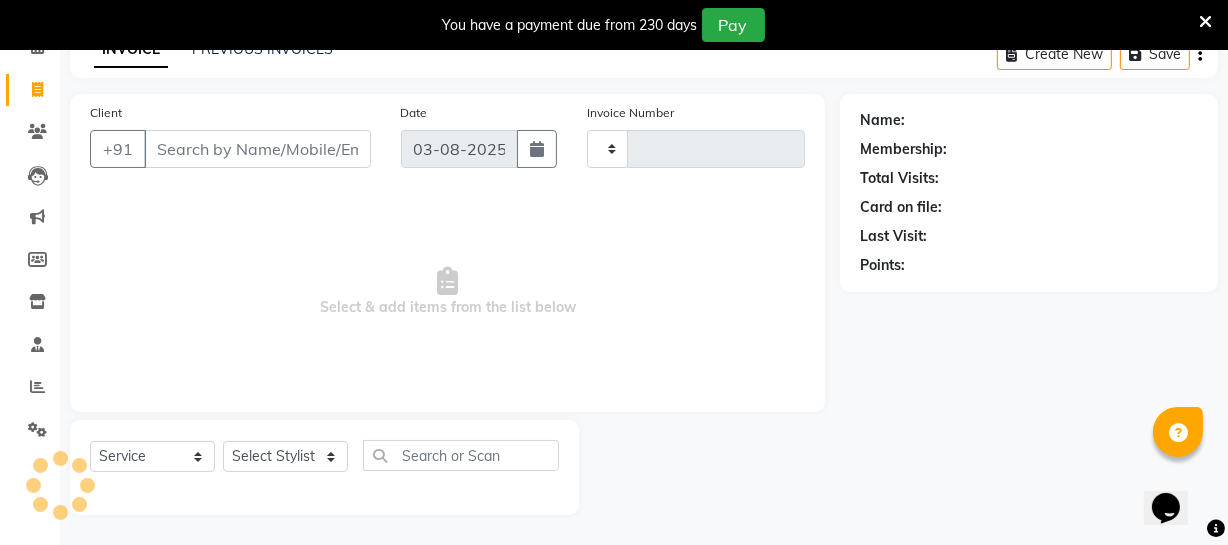 type on "2505" 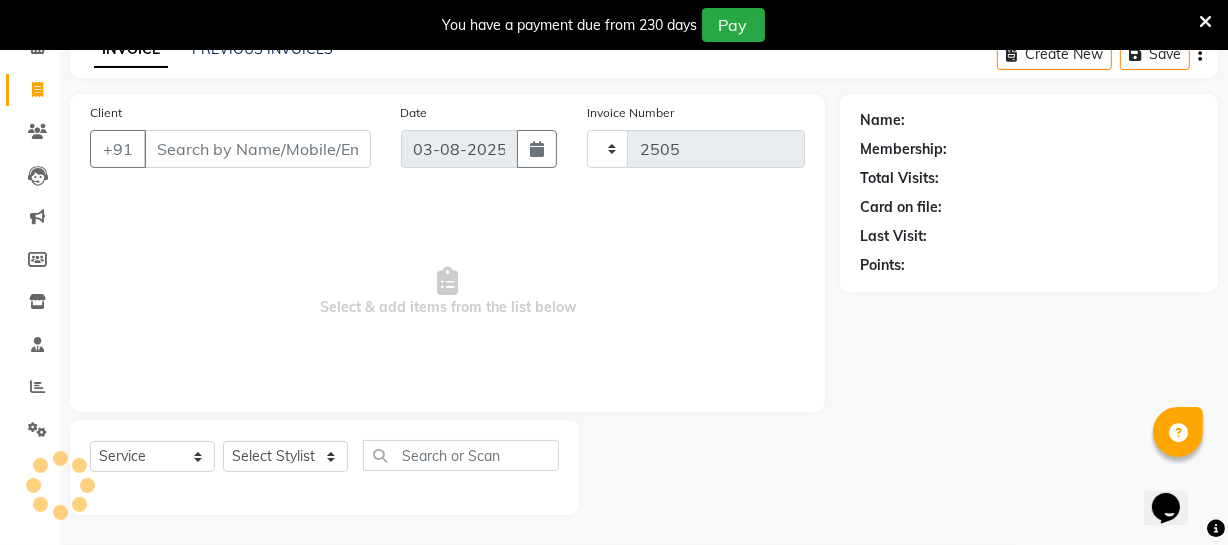 select on "5237" 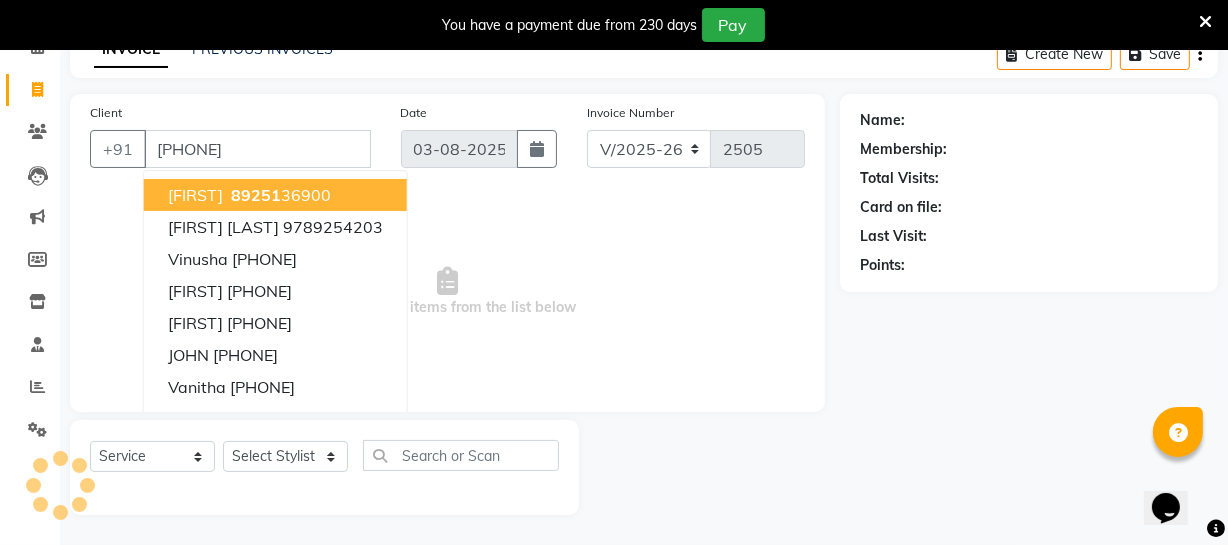 type on "[PHONE]" 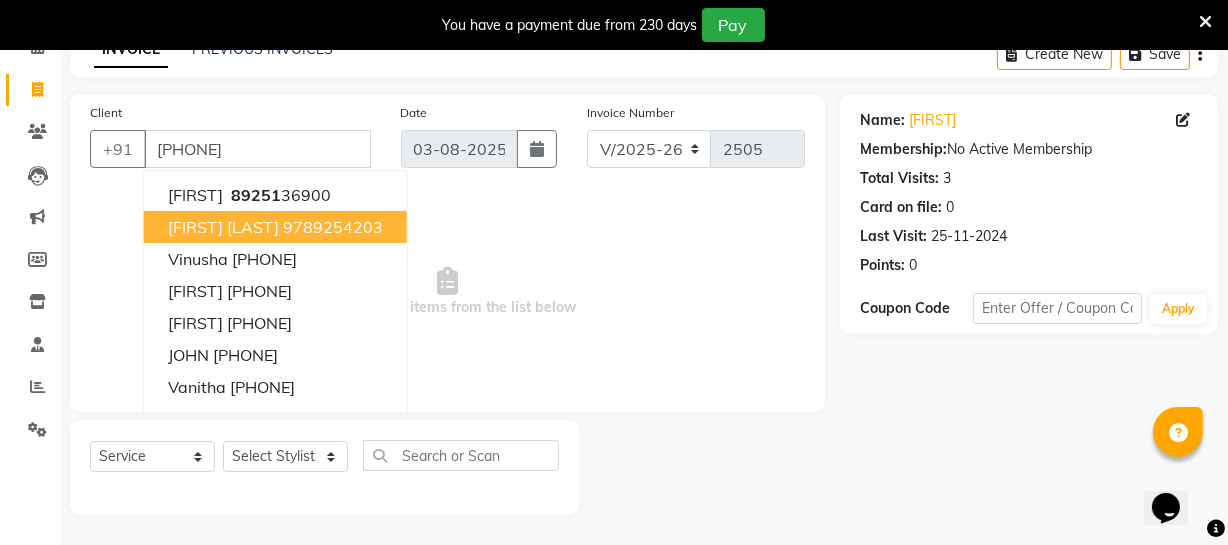 click on "Select & add items from the list below" at bounding box center (447, 292) 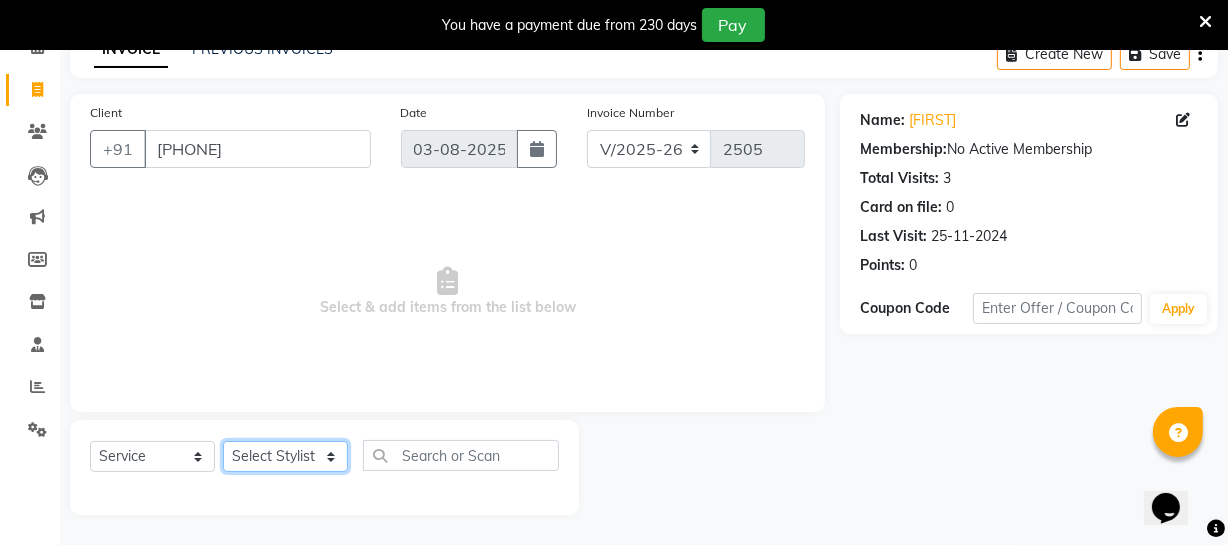 click on "Select Stylist Archana Bhagi Deepika Devi Dilip  Divya Dolly Dr Prakash Faizan Geetha Virtue TC Gopi Madan Aravind Make up Mani Unisex Stylist Manoj Meena Moses Nandhini Raju Unisex Ramya RICITTA Sahil Unisex Santhosh Sathya Shantha kumar Shanthi Surya Thiru Virtue Aesthetic Virtue Ambattur" 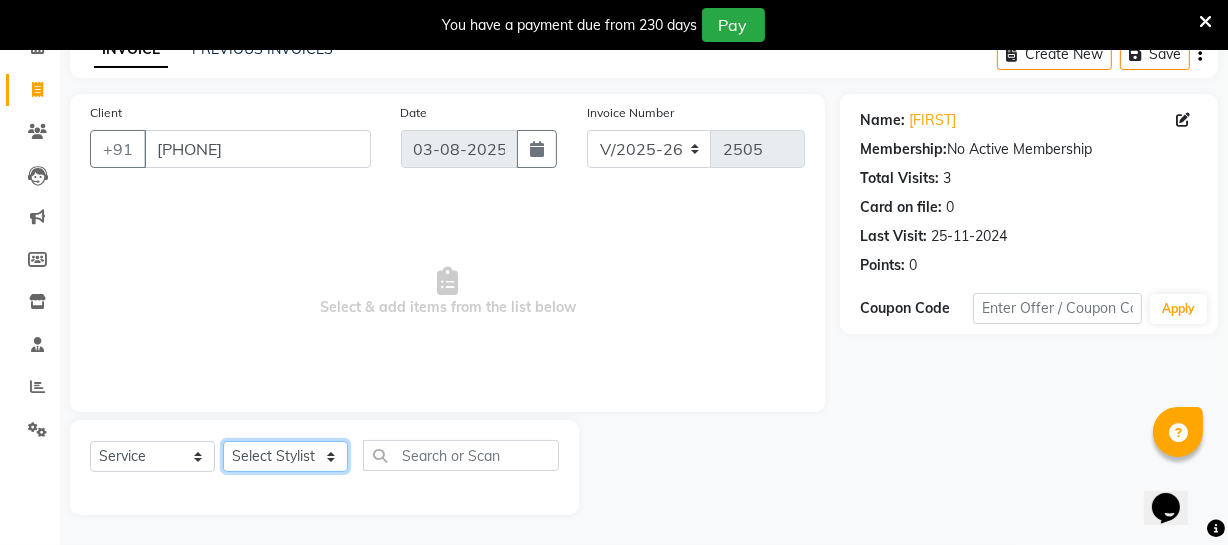 select on "83849" 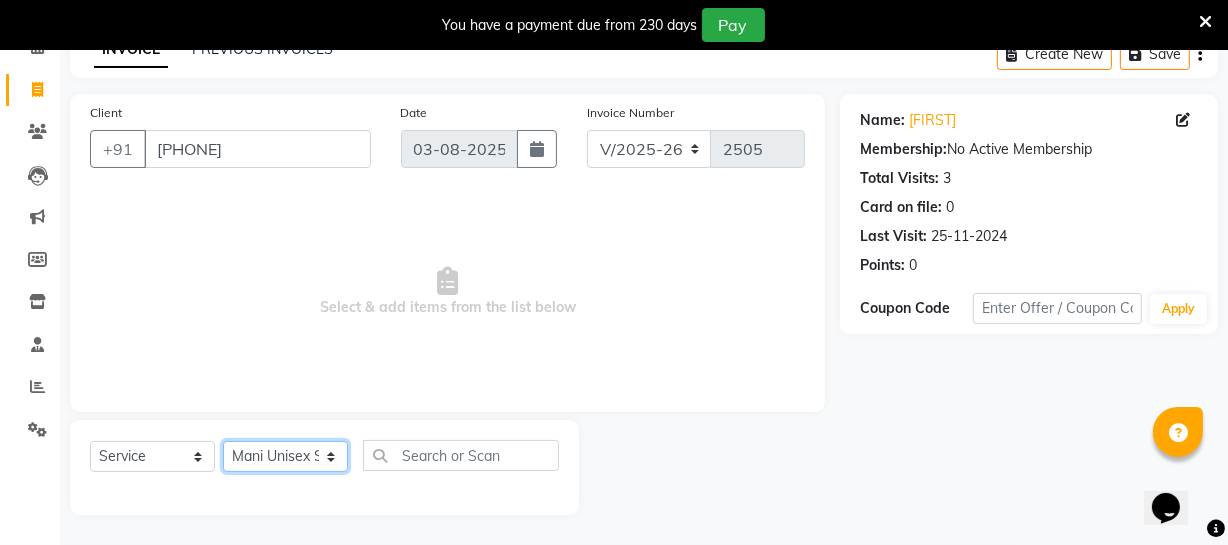 click on "Select Stylist Archana Bhagi Deepika Devi Dilip  Divya Dolly Dr Prakash Faizan Geetha Virtue TC Gopi Madan Aravind Make up Mani Unisex Stylist Manoj Meena Moses Nandhini Raju Unisex Ramya RICITTA Sahil Unisex Santhosh Sathya Shantha kumar Shanthi Surya Thiru Virtue Aesthetic Virtue Ambattur" 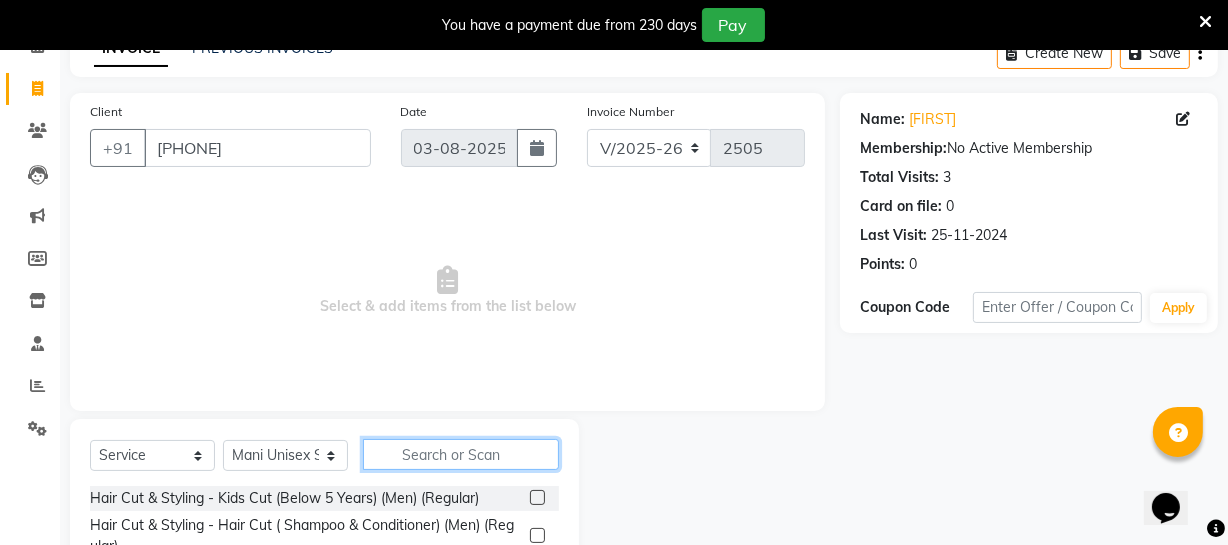 click 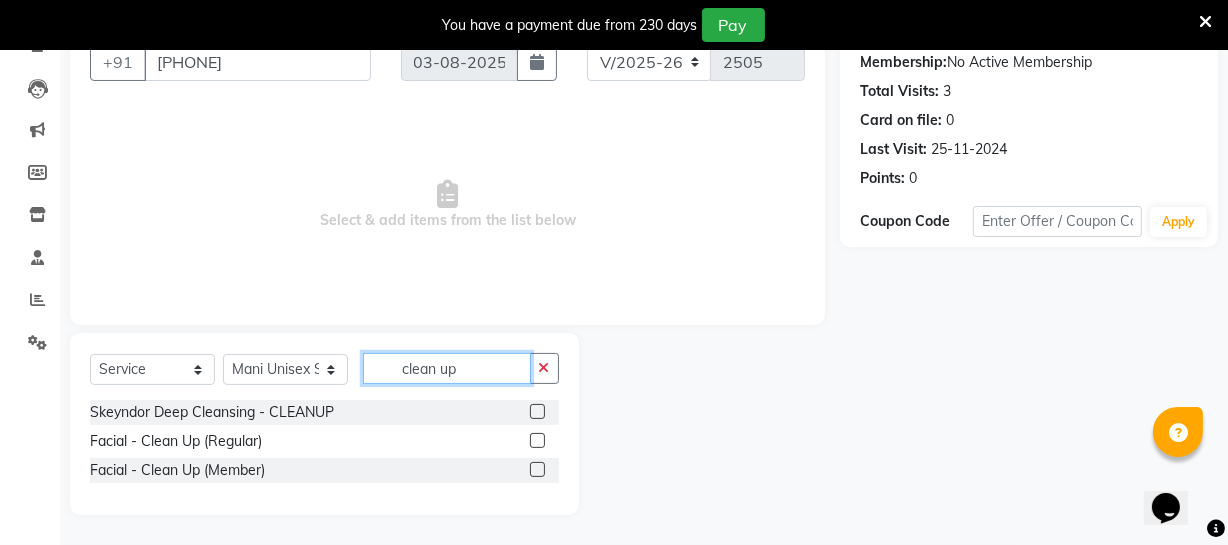 scroll, scrollTop: 164, scrollLeft: 0, axis: vertical 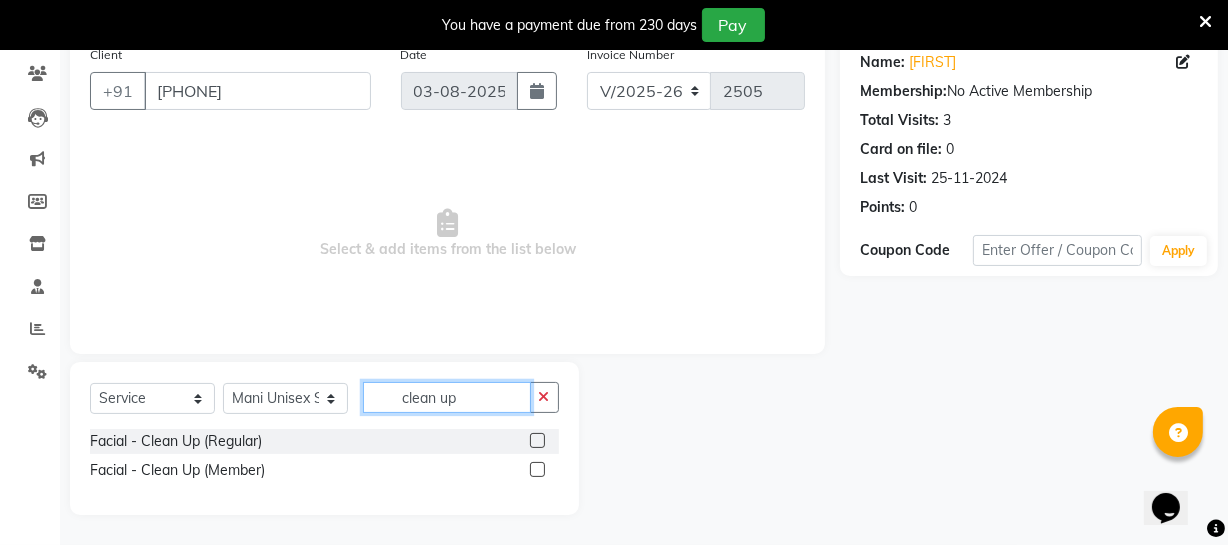 type on "clean up" 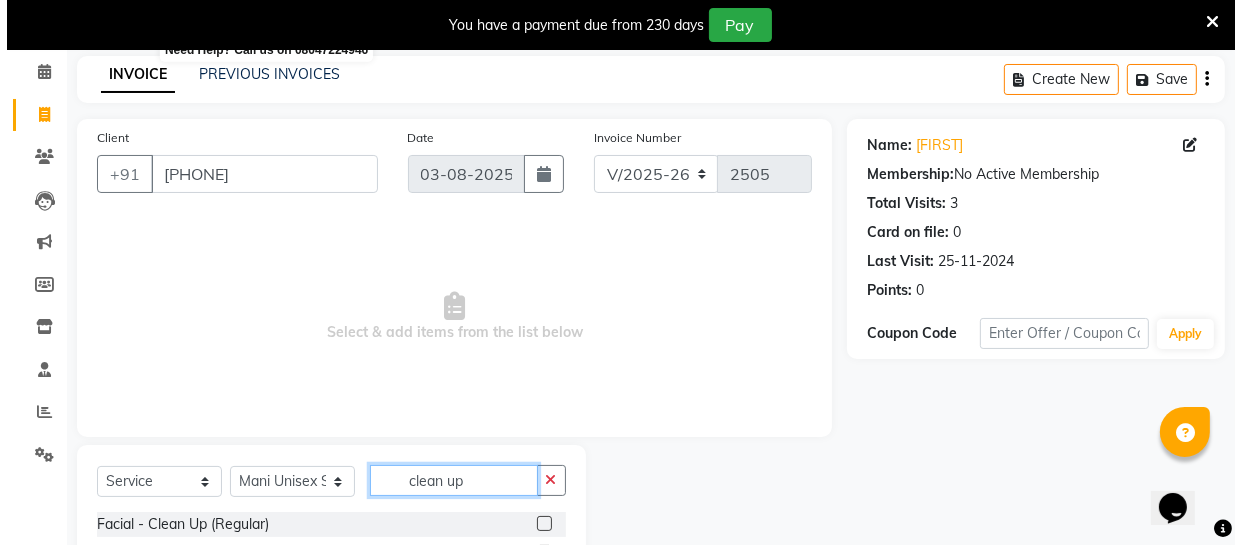 scroll, scrollTop: 0, scrollLeft: 0, axis: both 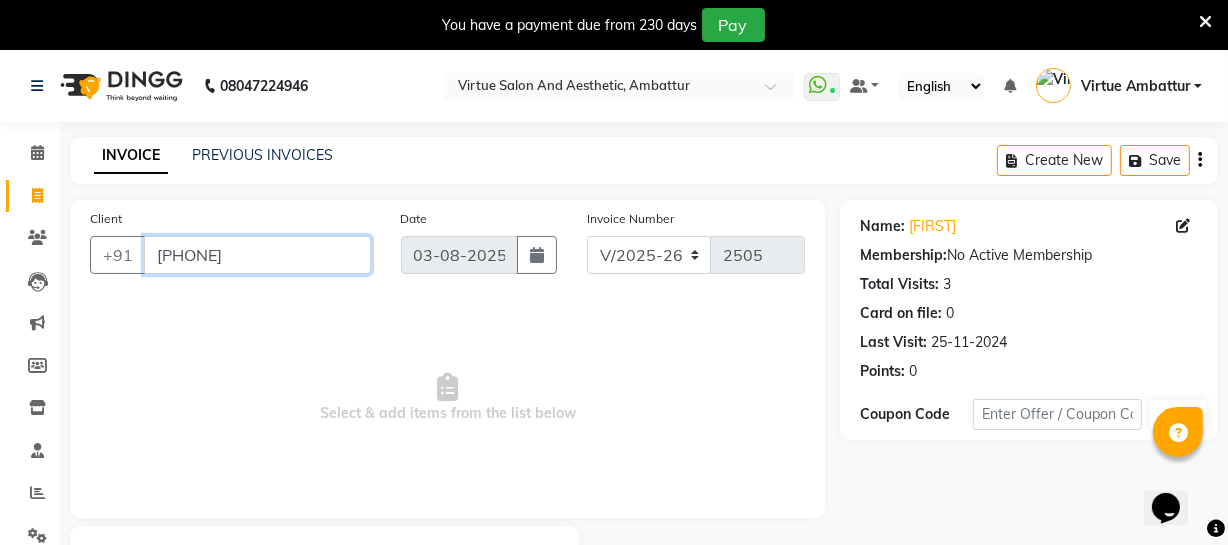 drag, startPoint x: 276, startPoint y: 255, endPoint x: 145, endPoint y: 247, distance: 131.24405 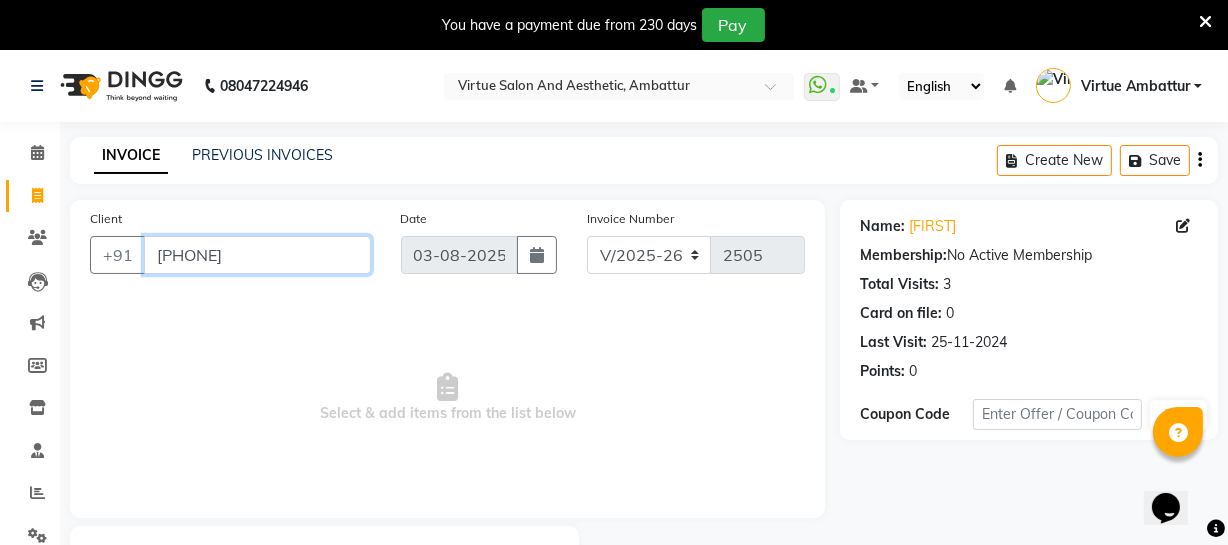 click on "[PHONE]" at bounding box center [257, 255] 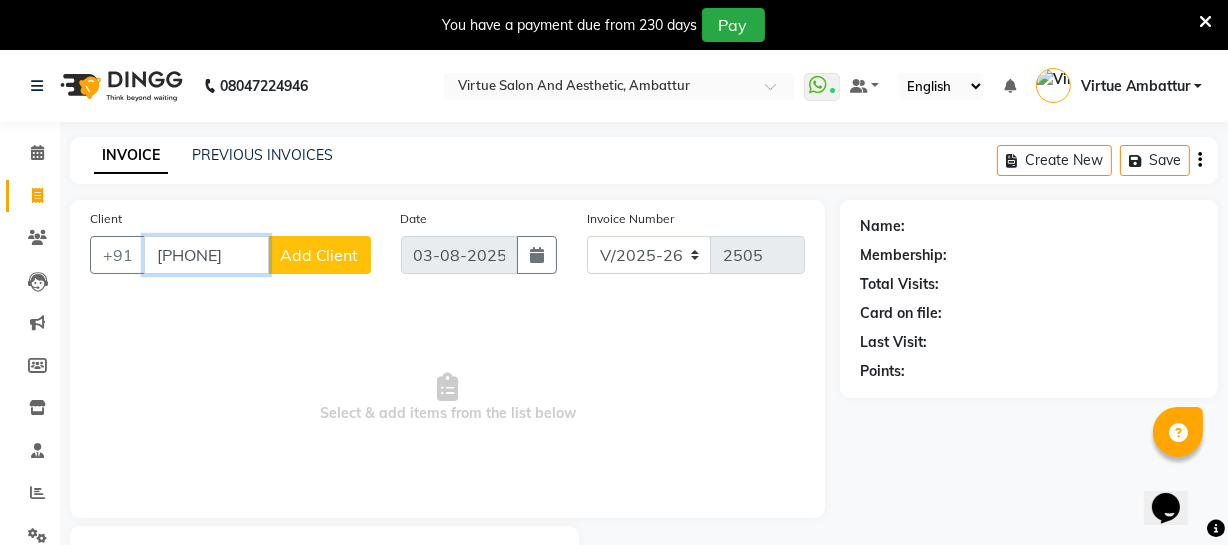 type on "[PHONE]" 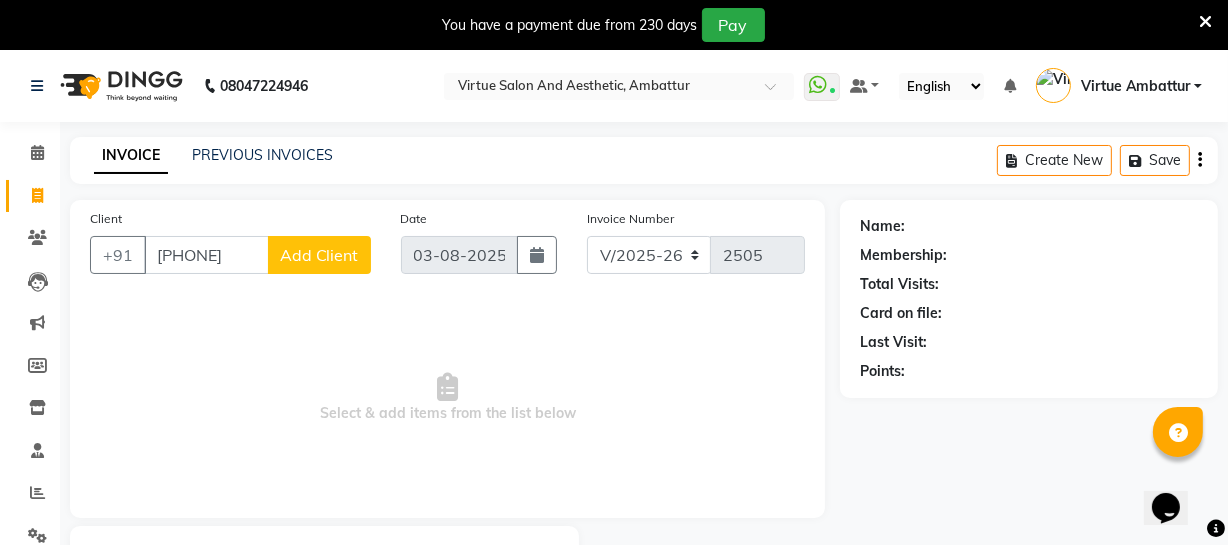 click on "Add Client" 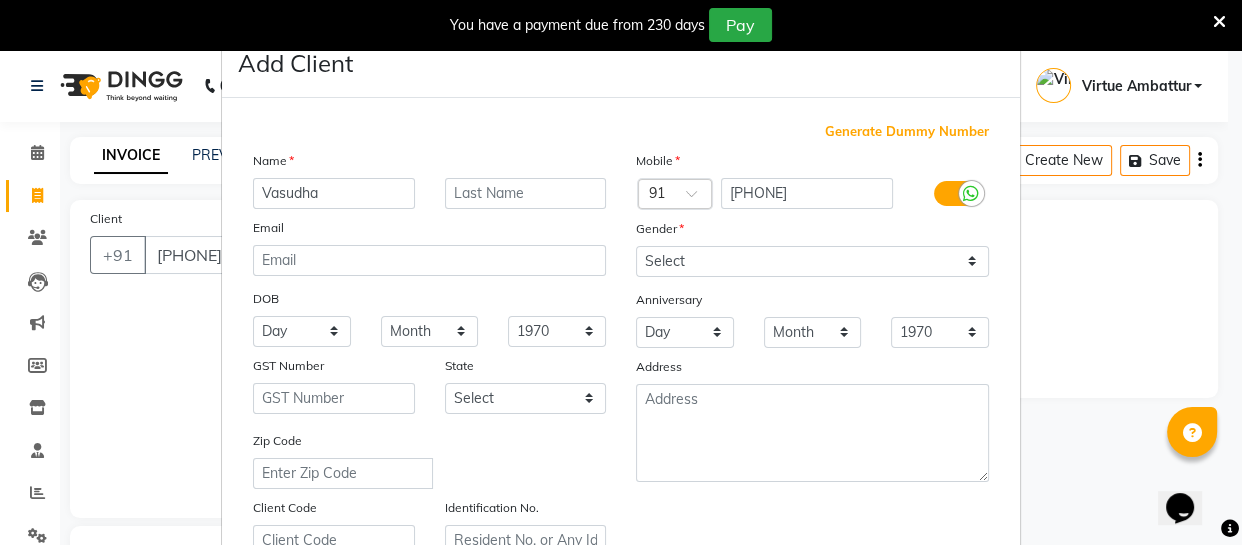 type on "Vasudha" 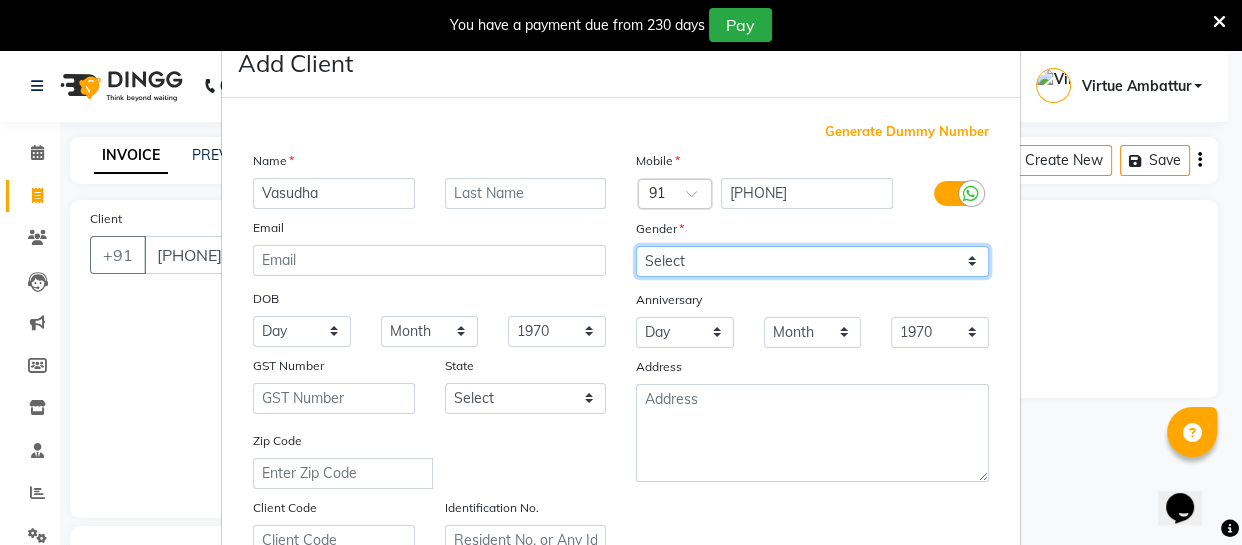 click on "Select Male Female Other Prefer Not To Say" at bounding box center [812, 261] 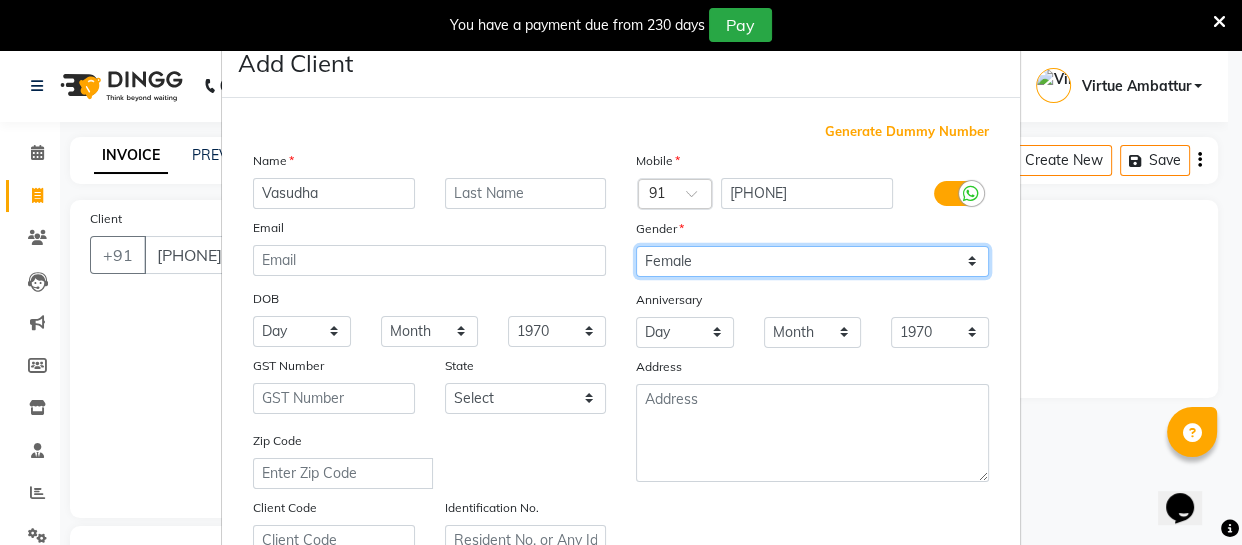 click on "Select Male Female Other Prefer Not To Say" at bounding box center [812, 261] 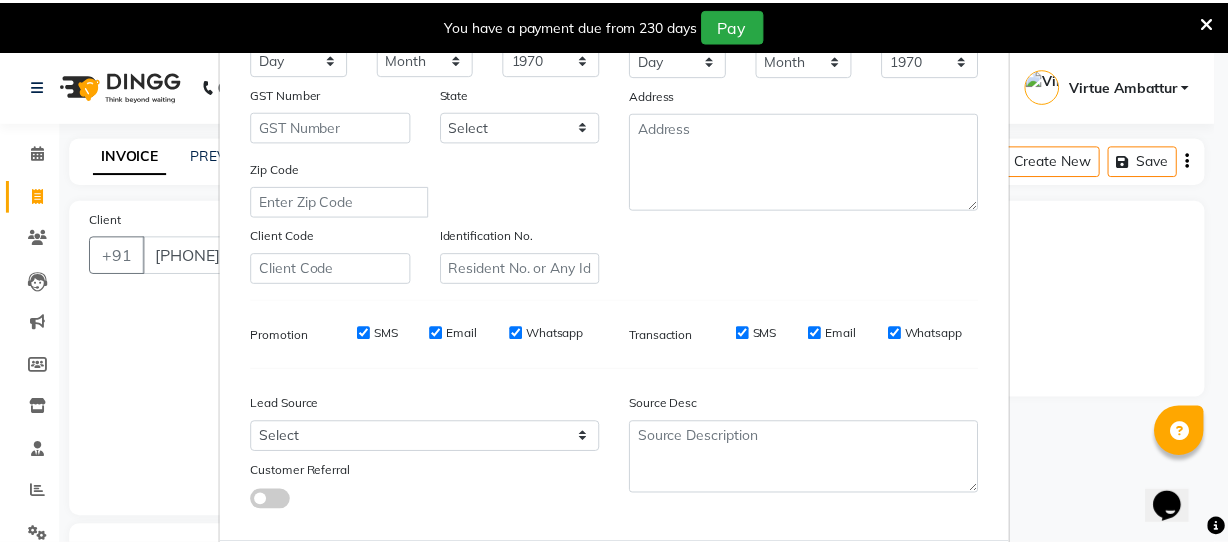 scroll, scrollTop: 384, scrollLeft: 0, axis: vertical 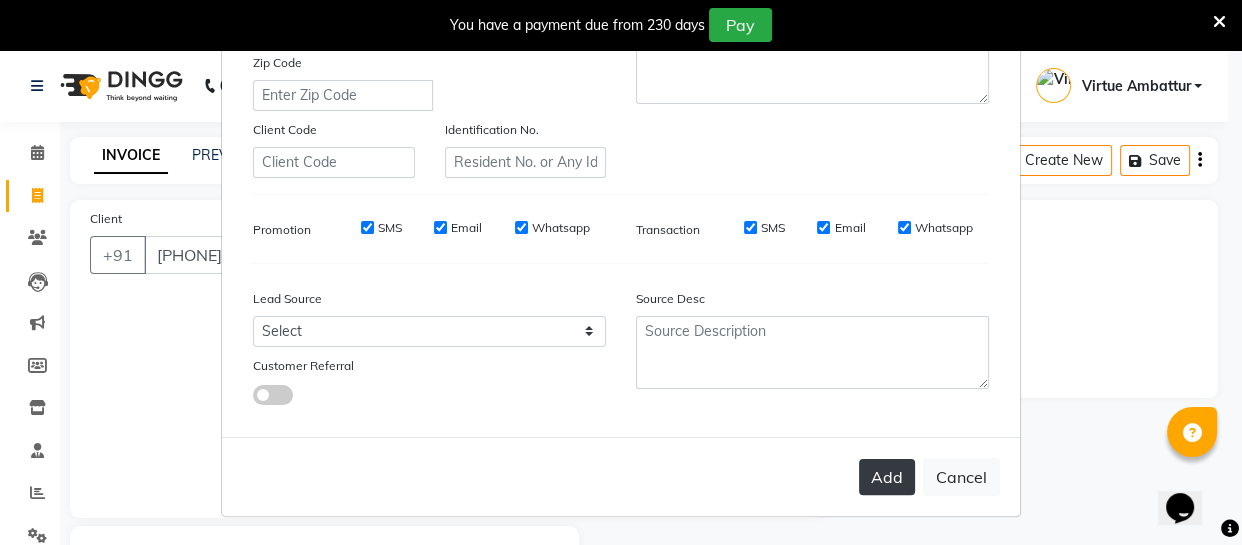click on "Add" at bounding box center [887, 477] 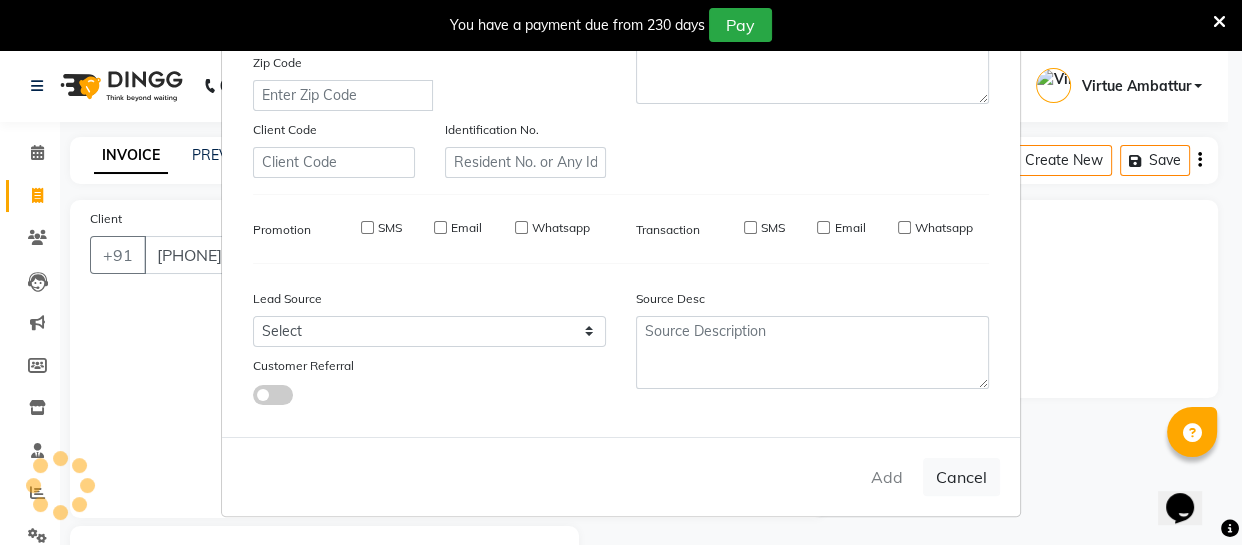 type 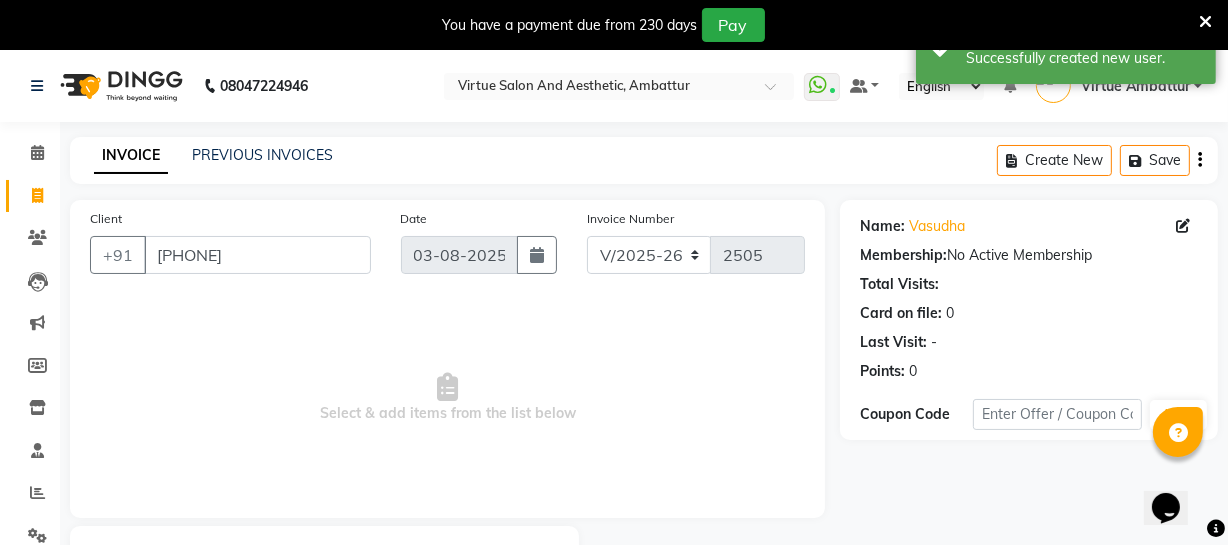 scroll, scrollTop: 164, scrollLeft: 0, axis: vertical 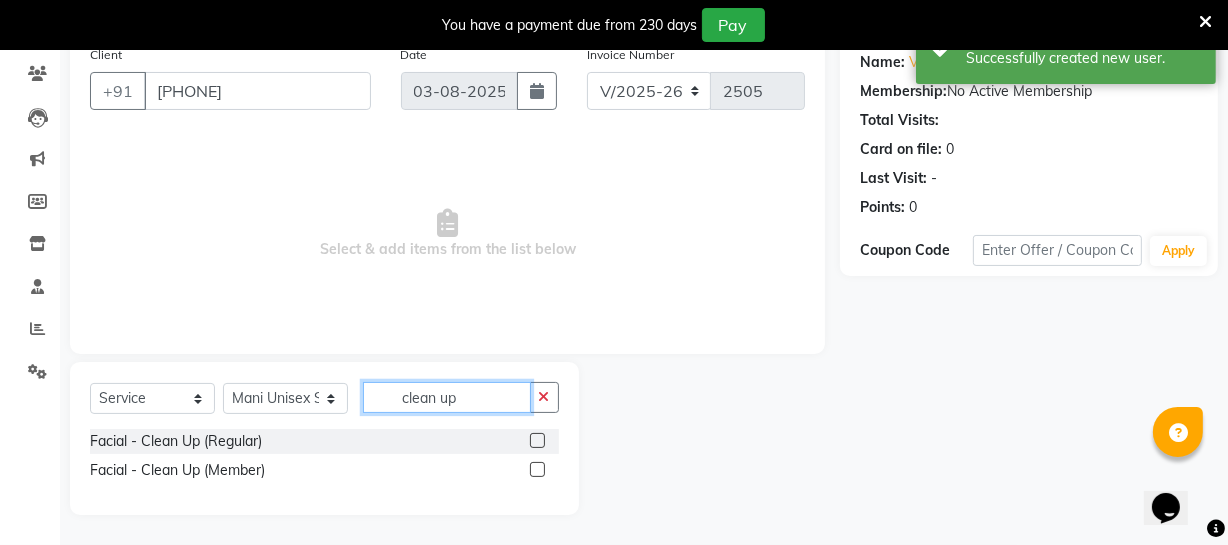 drag, startPoint x: 471, startPoint y: 406, endPoint x: 398, endPoint y: 399, distance: 73.33485 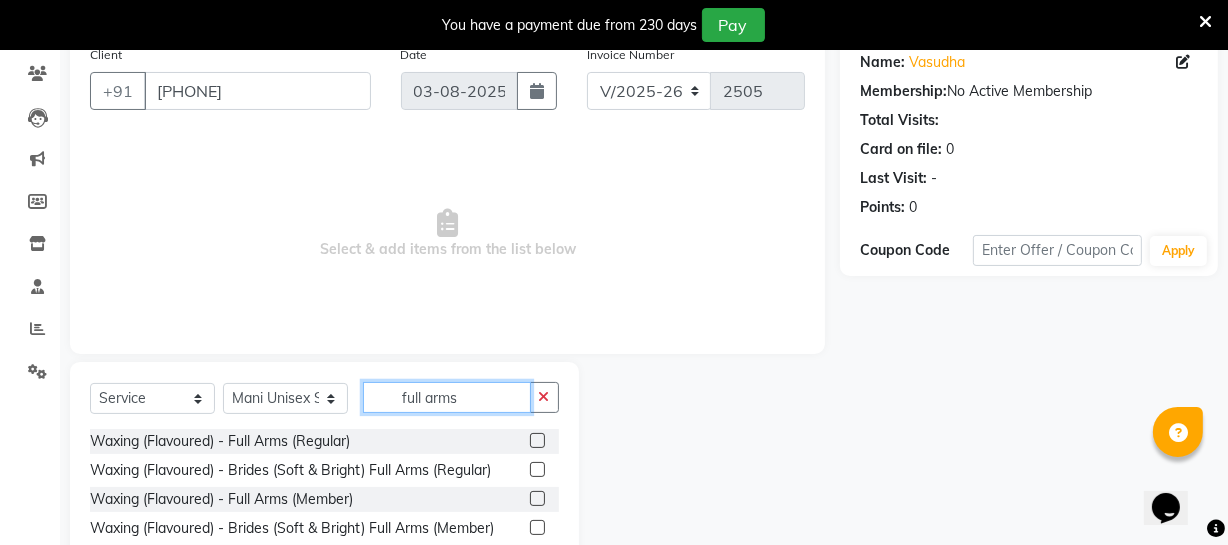type on "full arms" 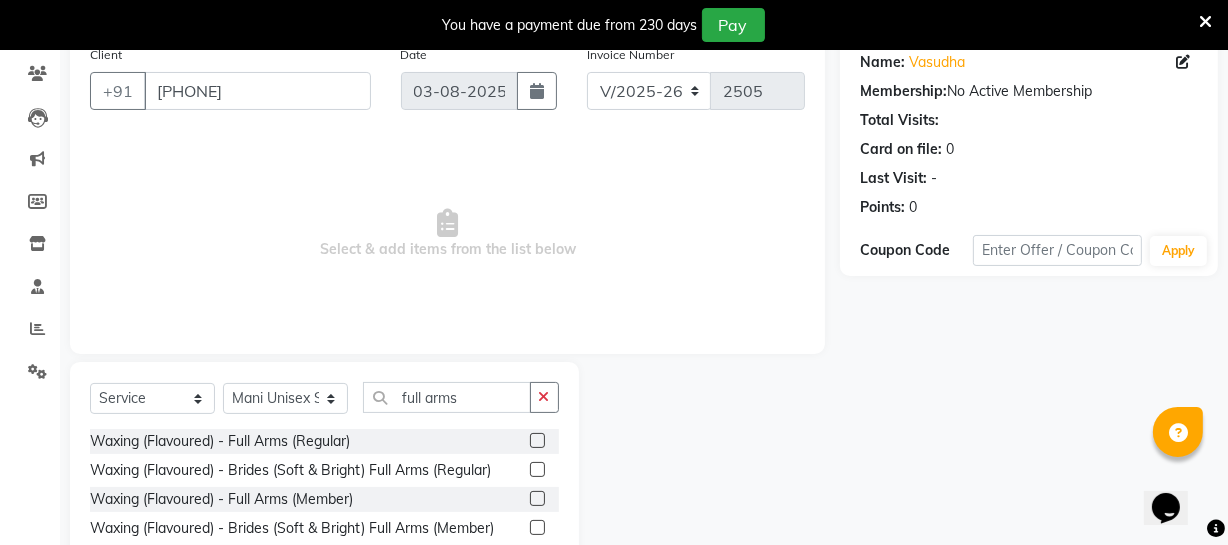 click 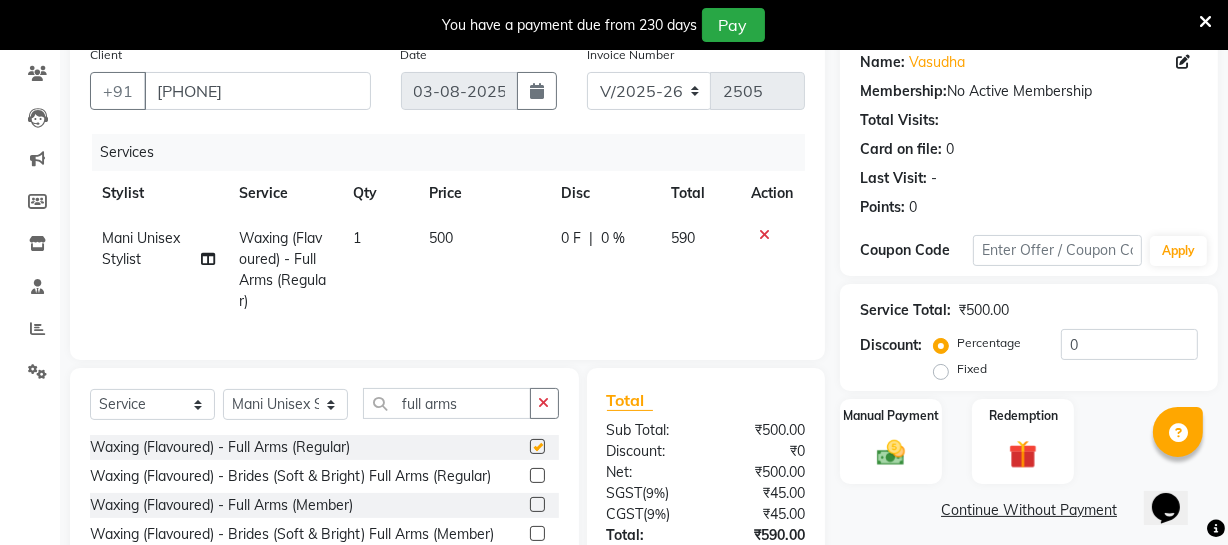 checkbox on "false" 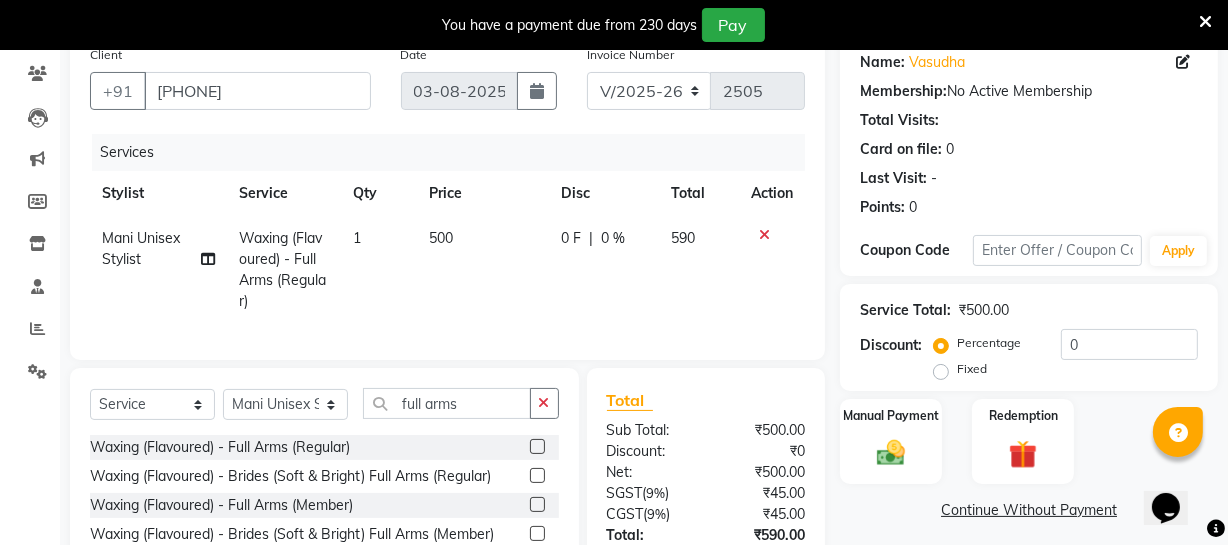 click on "500" 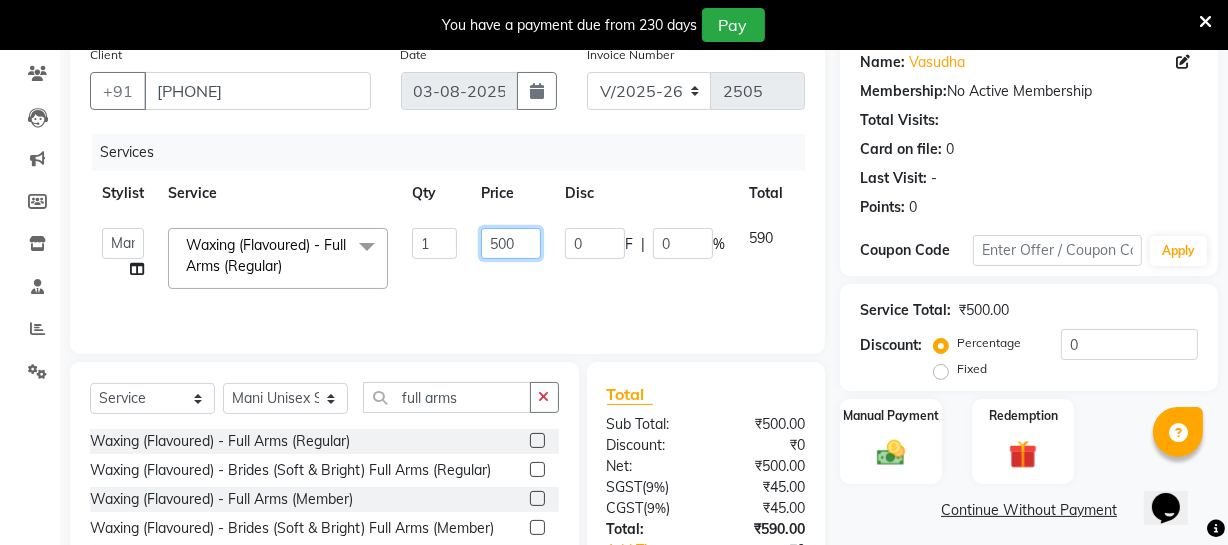 drag, startPoint x: 486, startPoint y: 239, endPoint x: 504, endPoint y: 231, distance: 19.697716 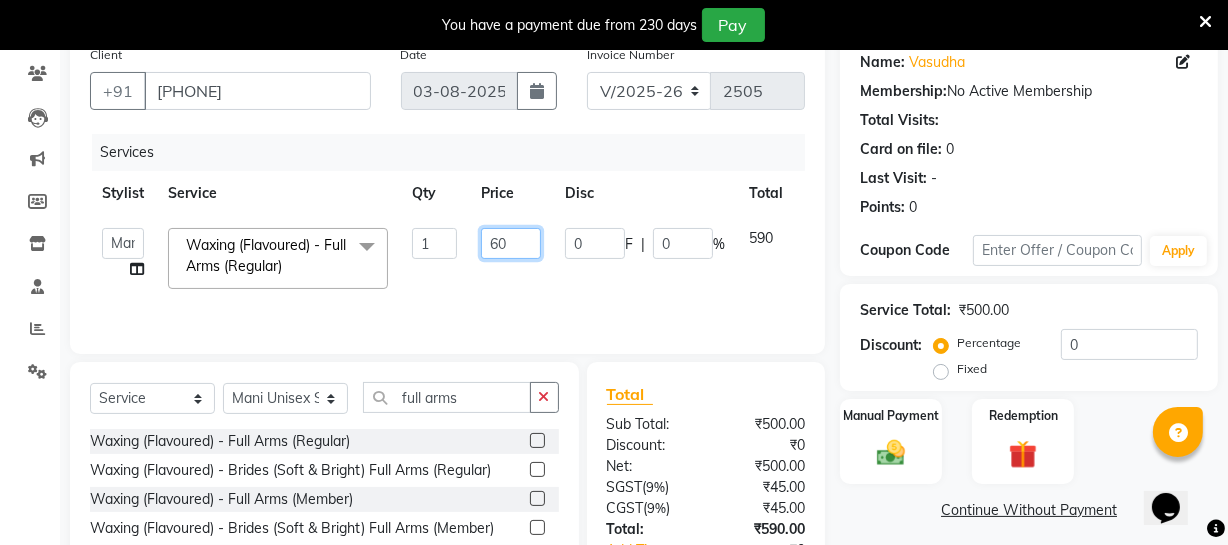 type on "600" 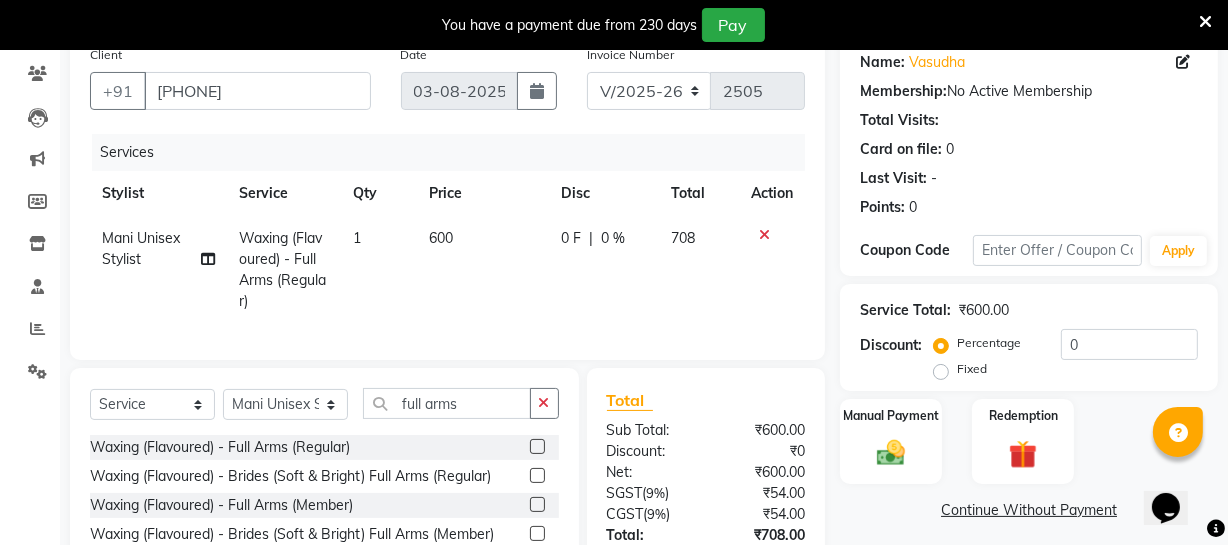 click on "Mani Unisex Stylist" 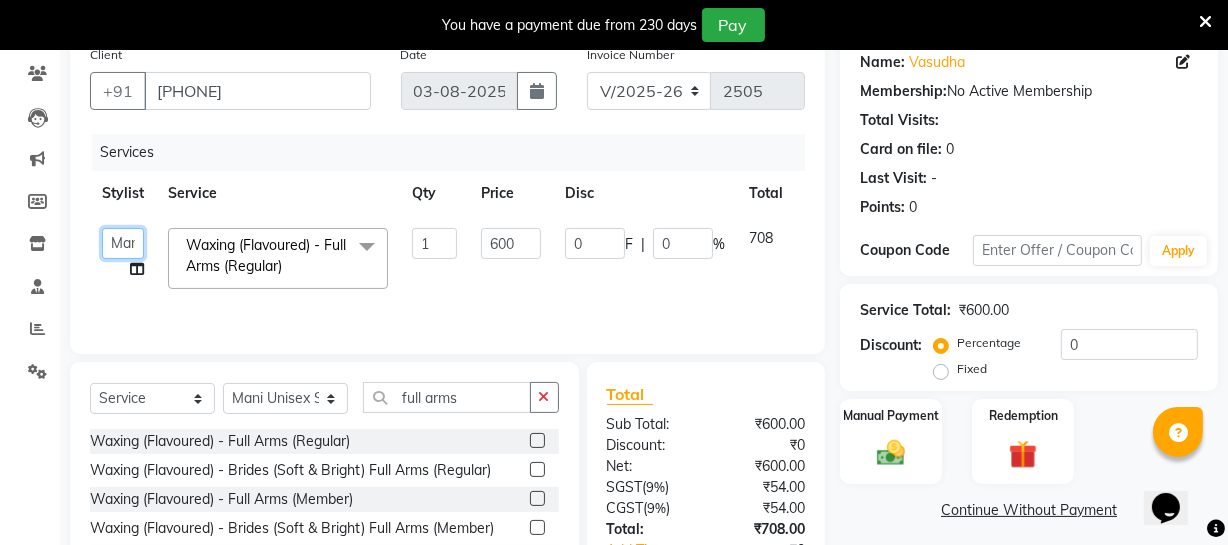 click on "Select  Service  Product  Membership  Package VoucherPrepaid Gift Card  Select Stylist [FIRST] [FIRST] [FIRST] [FIRST] [FIRST] [FIRST] [FIRST] [FIRST] [FIRST] [FIRST] [FIRST] [FIRST] [FIRST] [FIRST] [FIRST] [FIRST] [FIRST] [FIRST] [FIRST] [FIRST] [FIRST] [FIRST] [FIRST] [FIRST] [FIRST] [FIRST] [FIRST] [FIRST] [FIRST] [FIRST] [FIRST] [FIRST] [FIRST] [FIRST] [FIRST] [FIRST] kid Hair Cut & Styling - Kids Cut (Below 5 Years) (Men) (Regular)  Hair Cut & Styling - Kids Cut (Below 5 Years) (Men) (Member)" 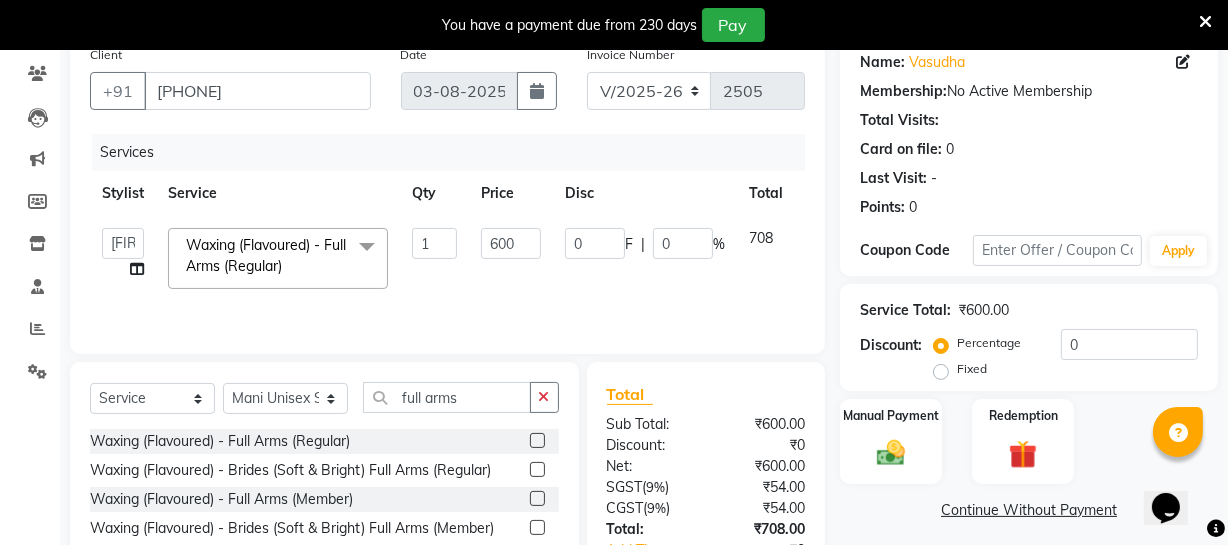 select on "48223" 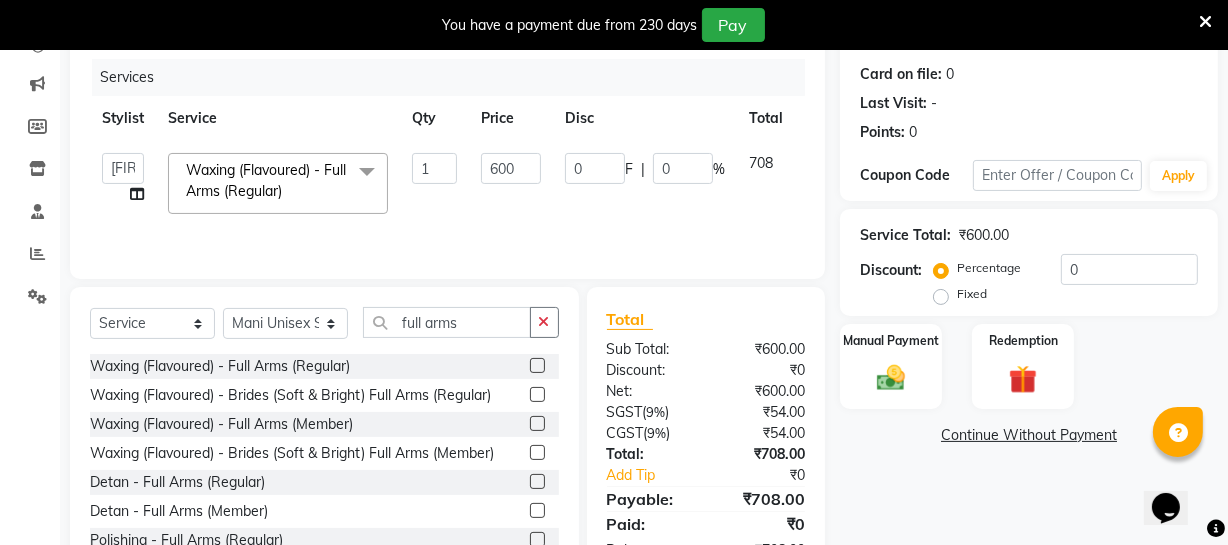 scroll, scrollTop: 307, scrollLeft: 0, axis: vertical 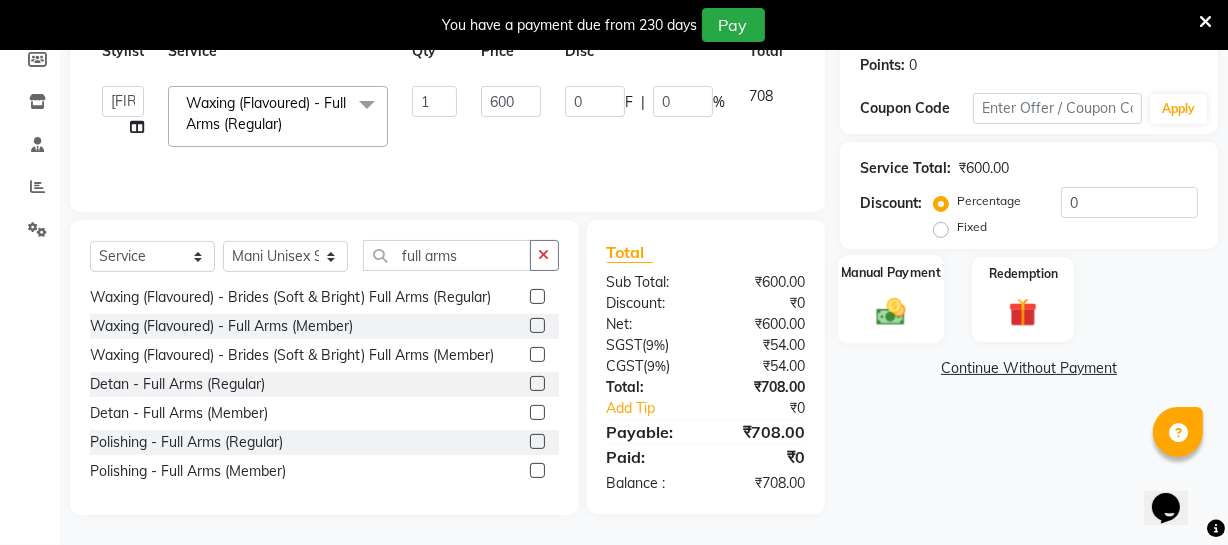 click 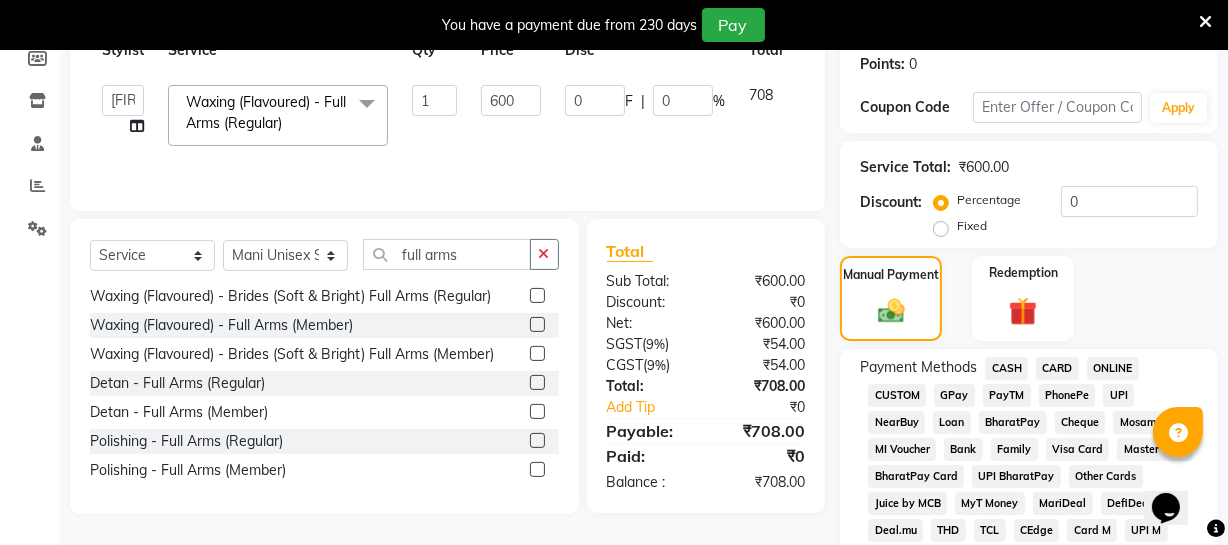 click on "ONLINE" 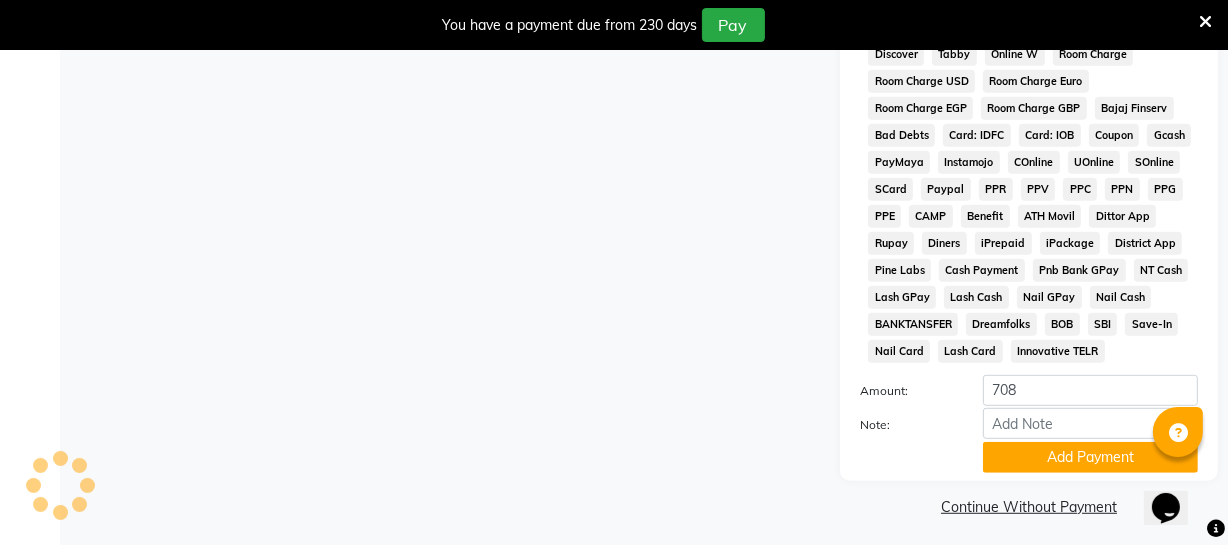 scroll, scrollTop: 1033, scrollLeft: 0, axis: vertical 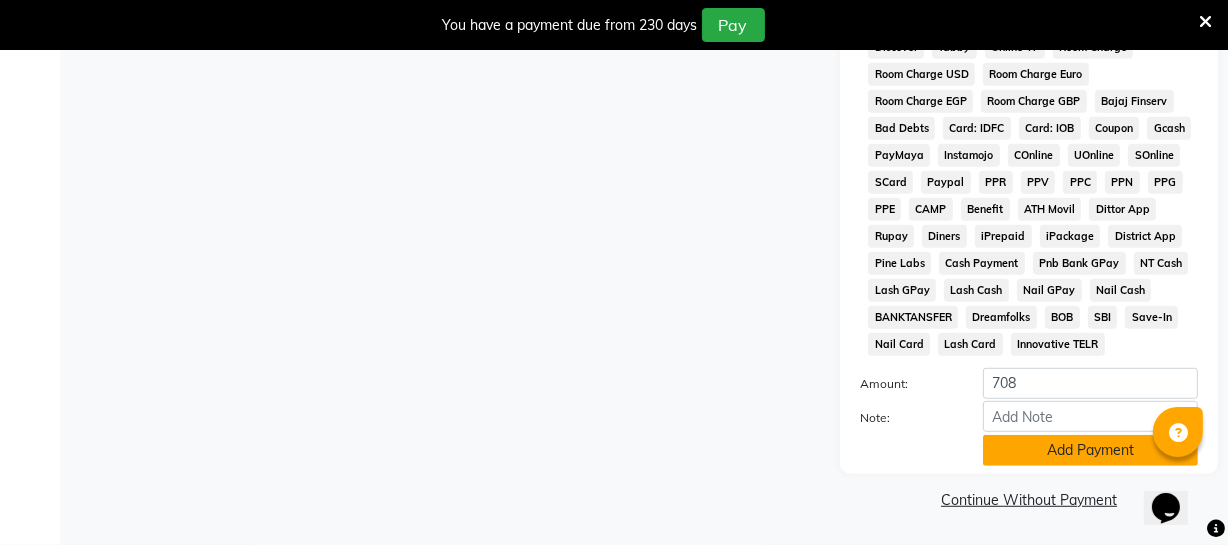 click on "Add Payment" 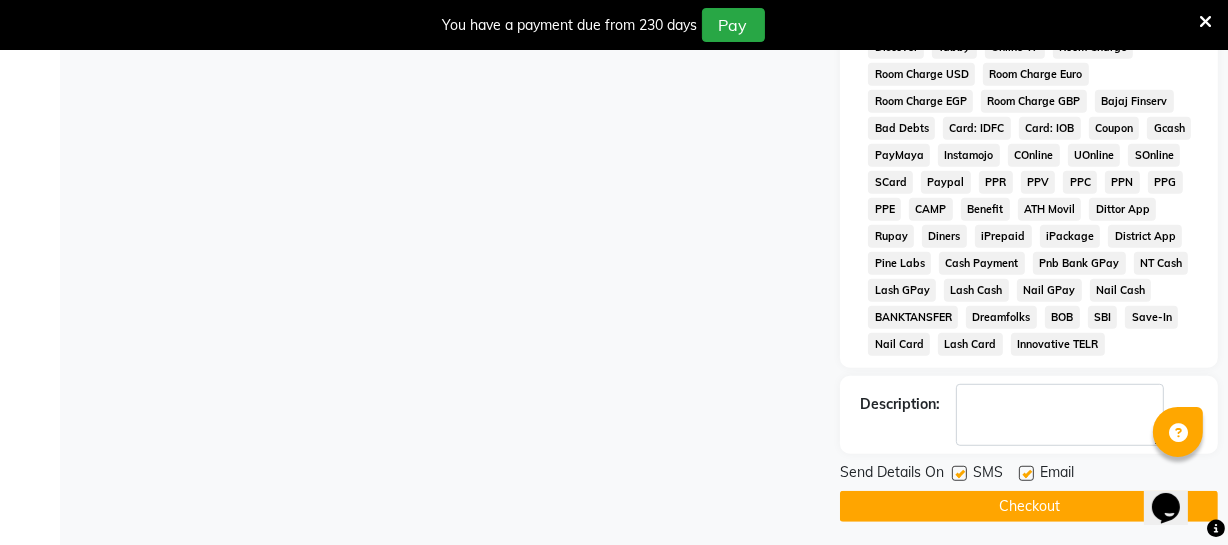 click on "Checkout" 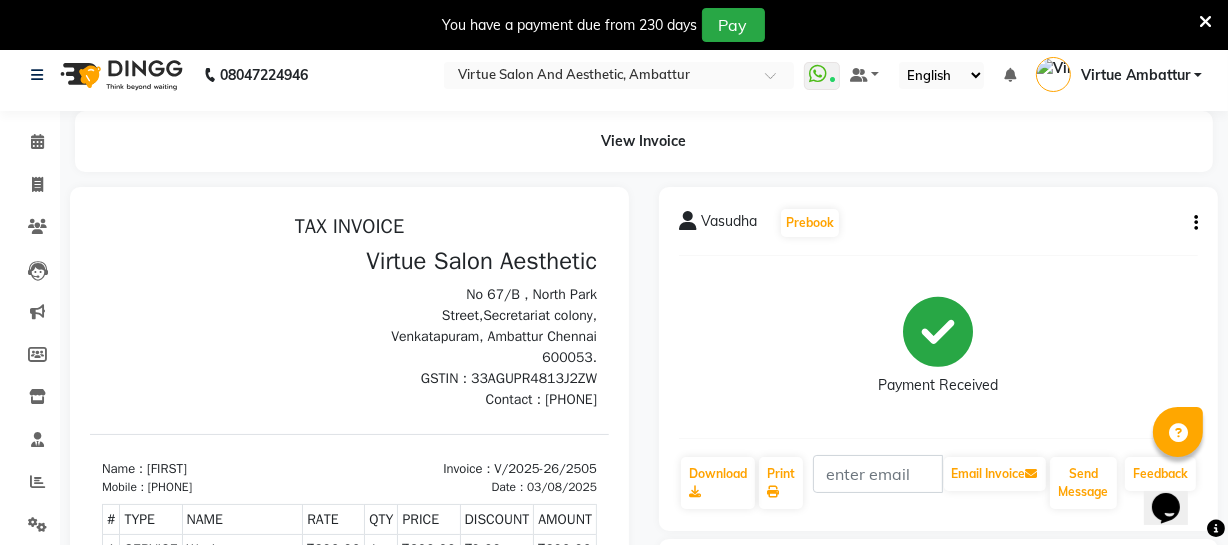 scroll, scrollTop: 0, scrollLeft: 0, axis: both 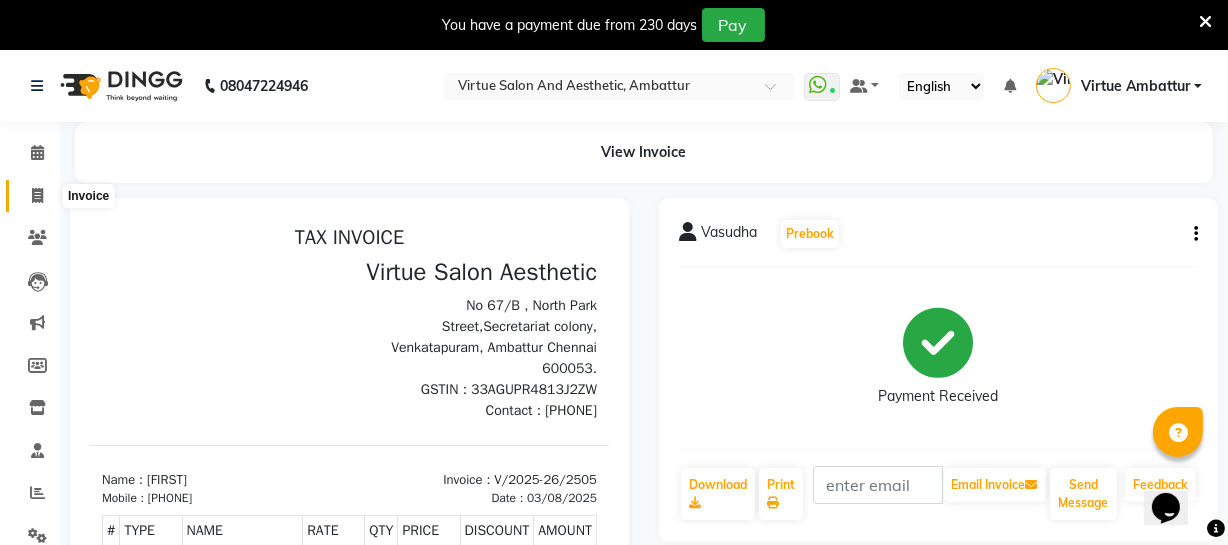 click 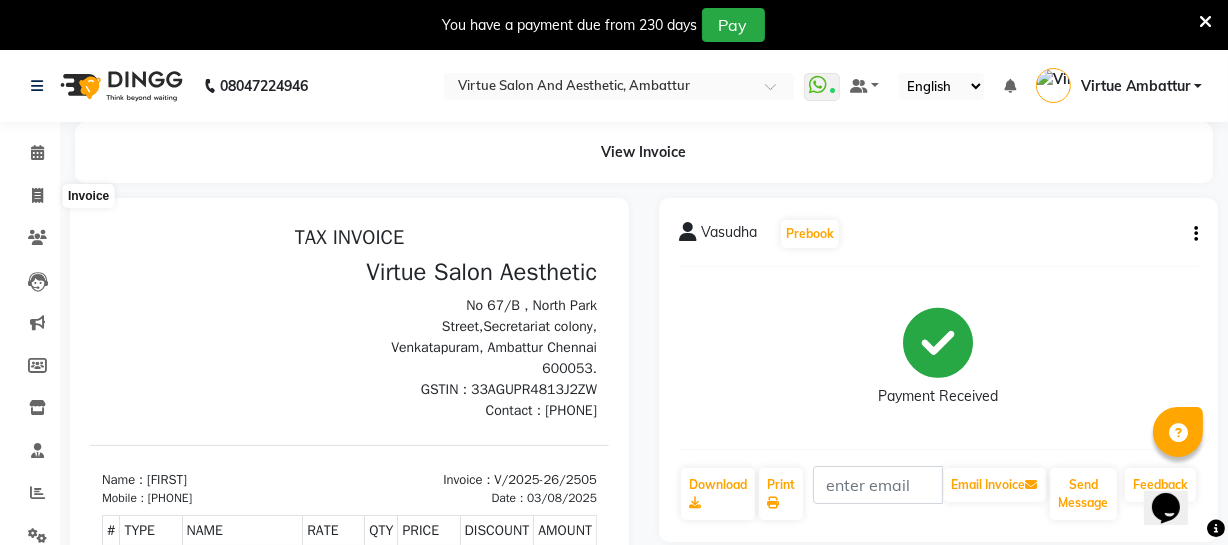 select on "service" 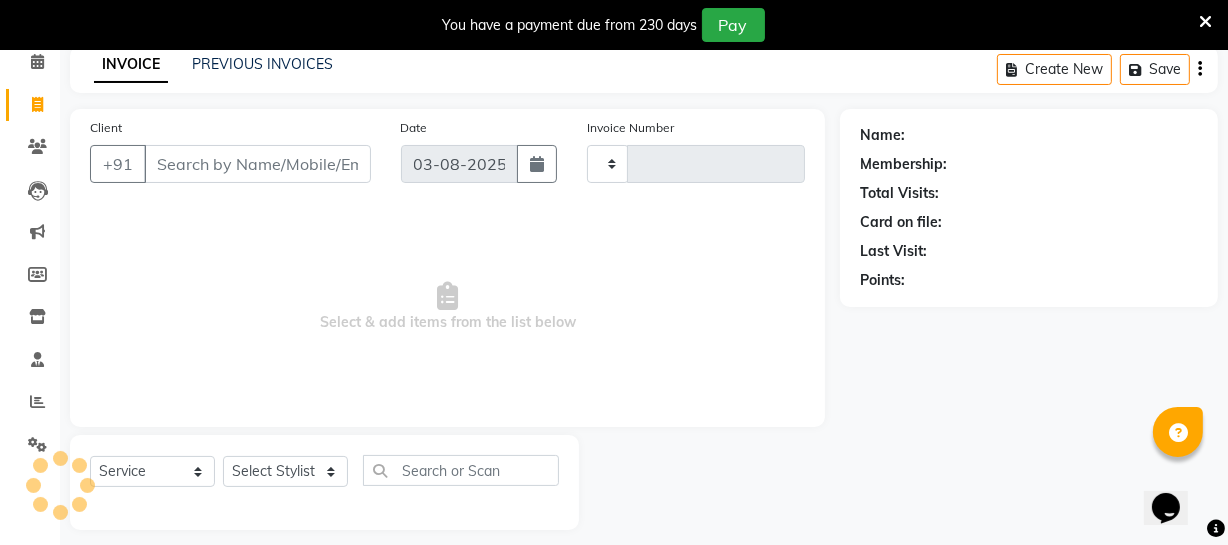 scroll, scrollTop: 107, scrollLeft: 0, axis: vertical 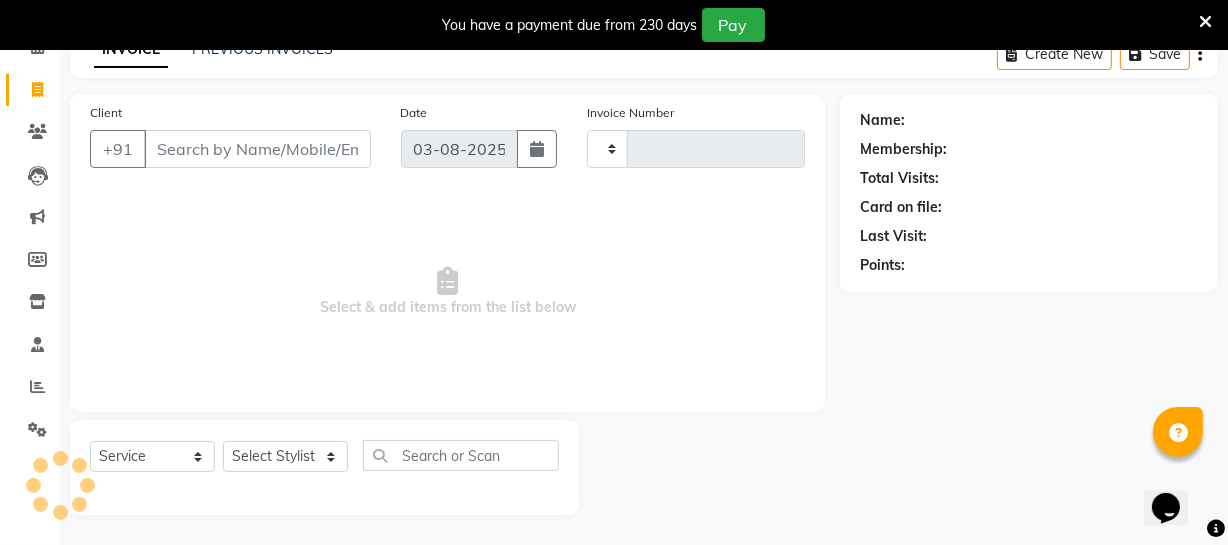 type on "2506" 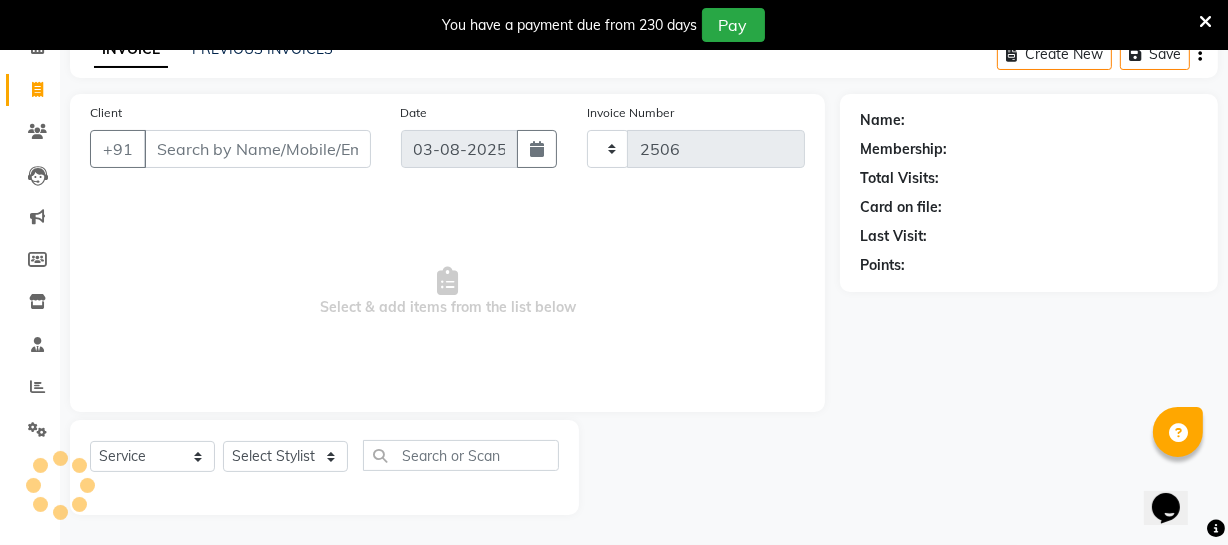 select on "5237" 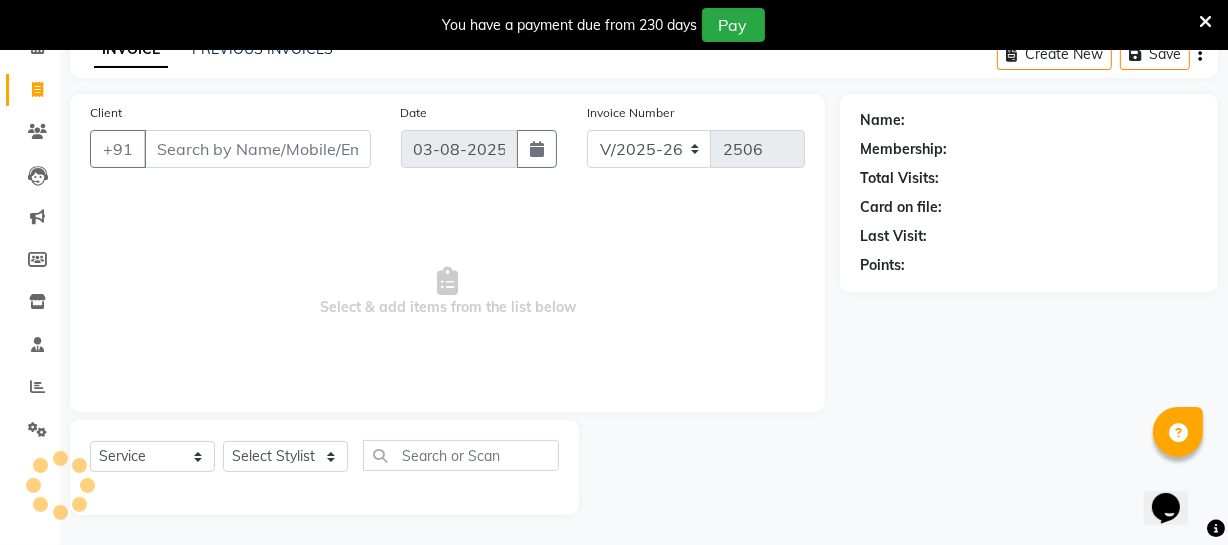 click on "Client" at bounding box center [257, 149] 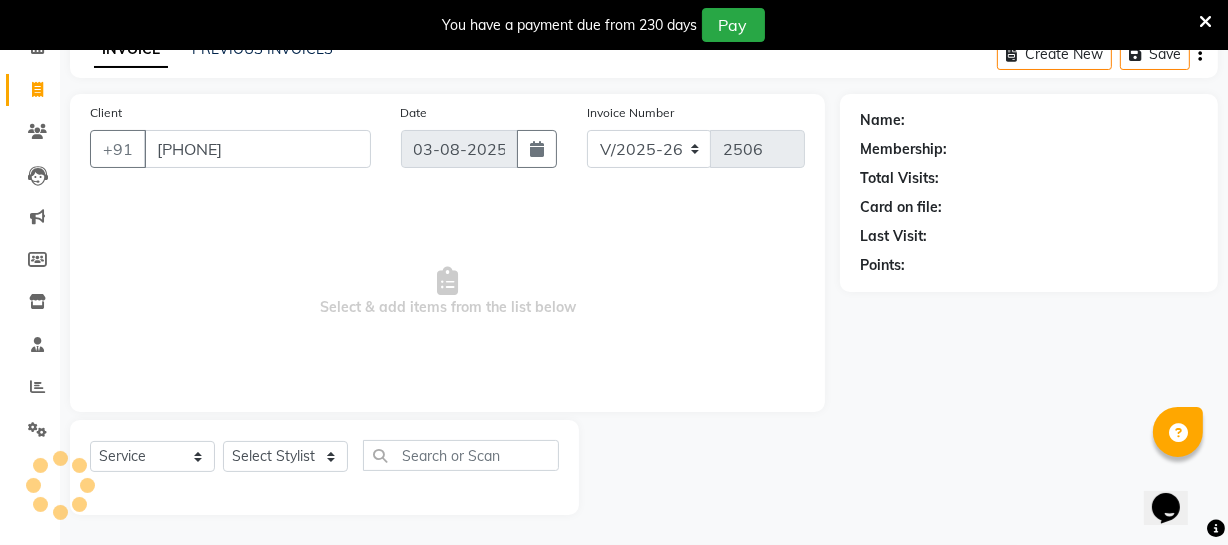 type on "[PHONE]" 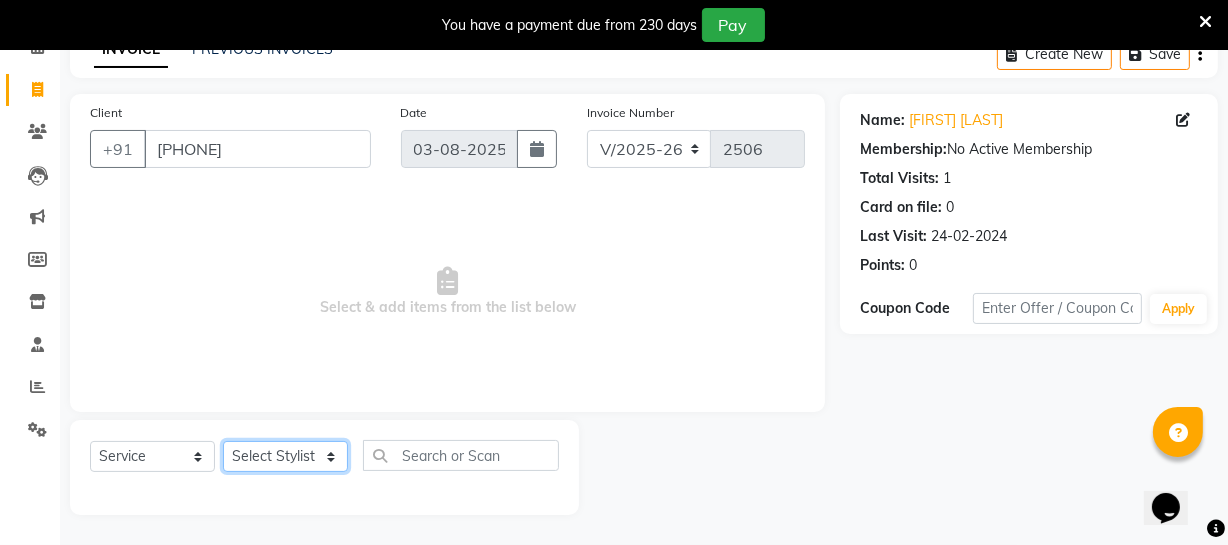 click on "Select Stylist Archana Bhagi Deepika Devi Dilip  Divya Dolly Dr Prakash Faizan Geetha Virtue TC Gopi Madan Aravind Make up Mani Unisex Stylist Manoj Meena Moses Nandhini Raju Unisex Ramya RICITTA Sahil Unisex Santhosh Sathya Shantha kumar Shanthi Surya Thiru Virtue Aesthetic Virtue Ambattur" 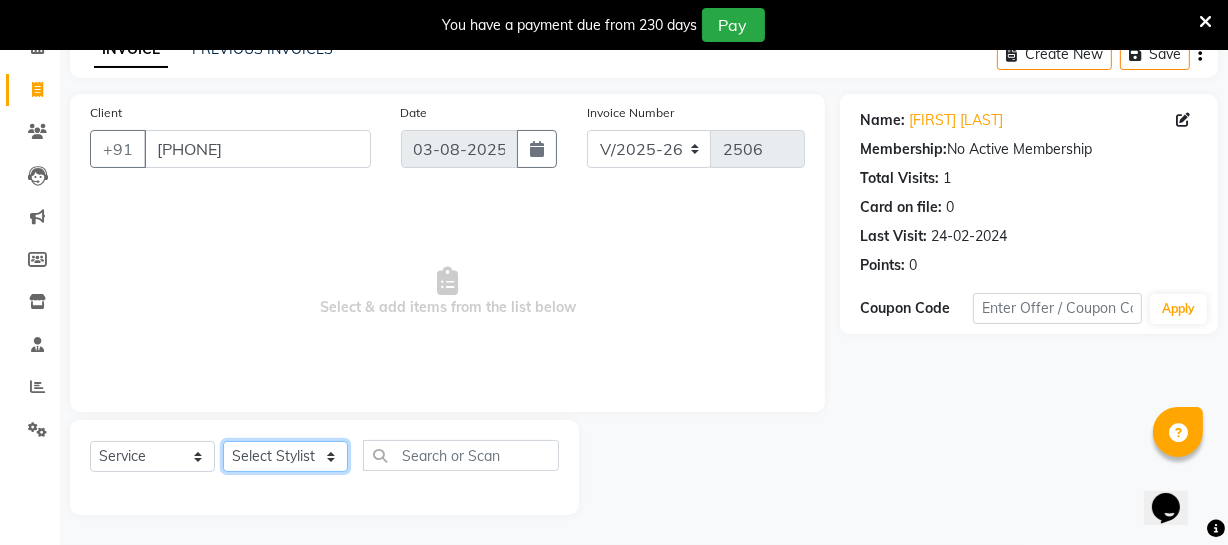 select on "83851" 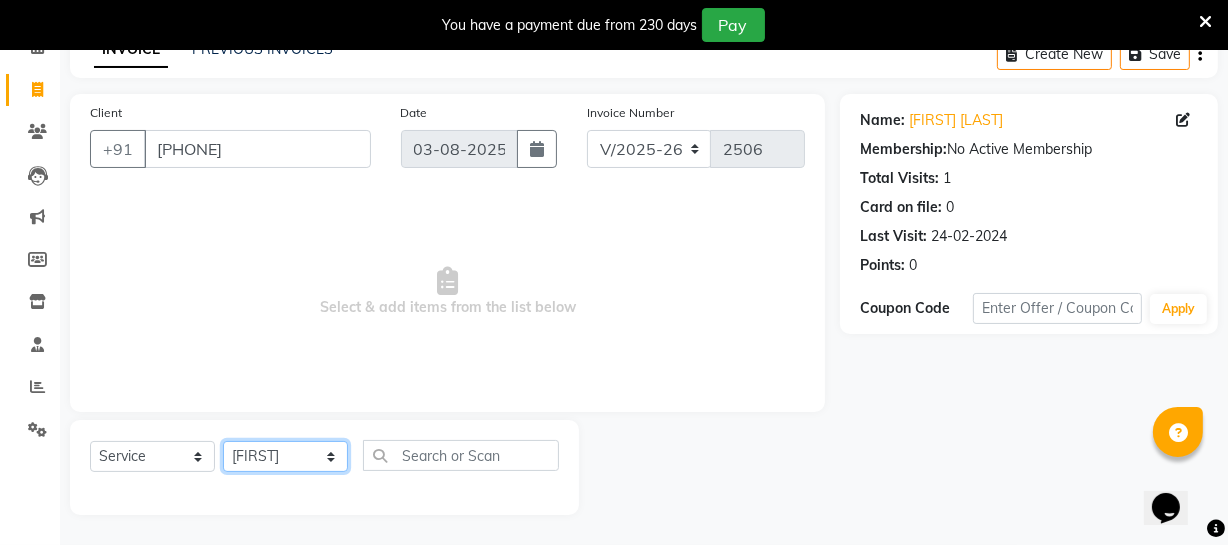 click on "Select Stylist Archana Bhagi Deepika Devi Dilip  Divya Dolly Dr Prakash Faizan Geetha Virtue TC Gopi Madan Aravind Make up Mani Unisex Stylist Manoj Meena Moses Nandhini Raju Unisex Ramya RICITTA Sahil Unisex Santhosh Sathya Shantha kumar Shanthi Surya Thiru Virtue Aesthetic Virtue Ambattur" 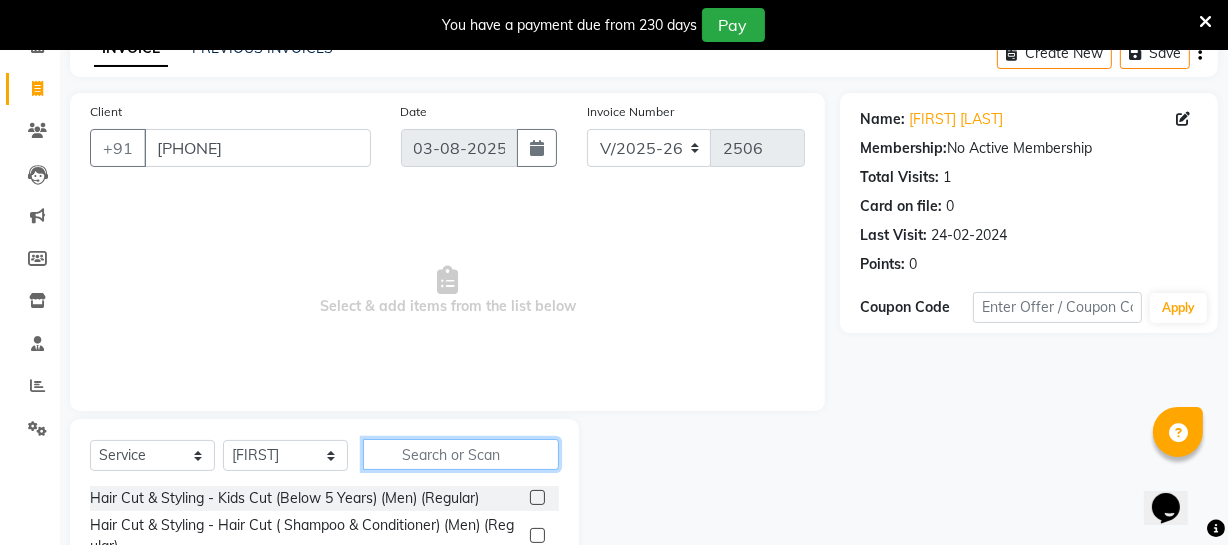 click 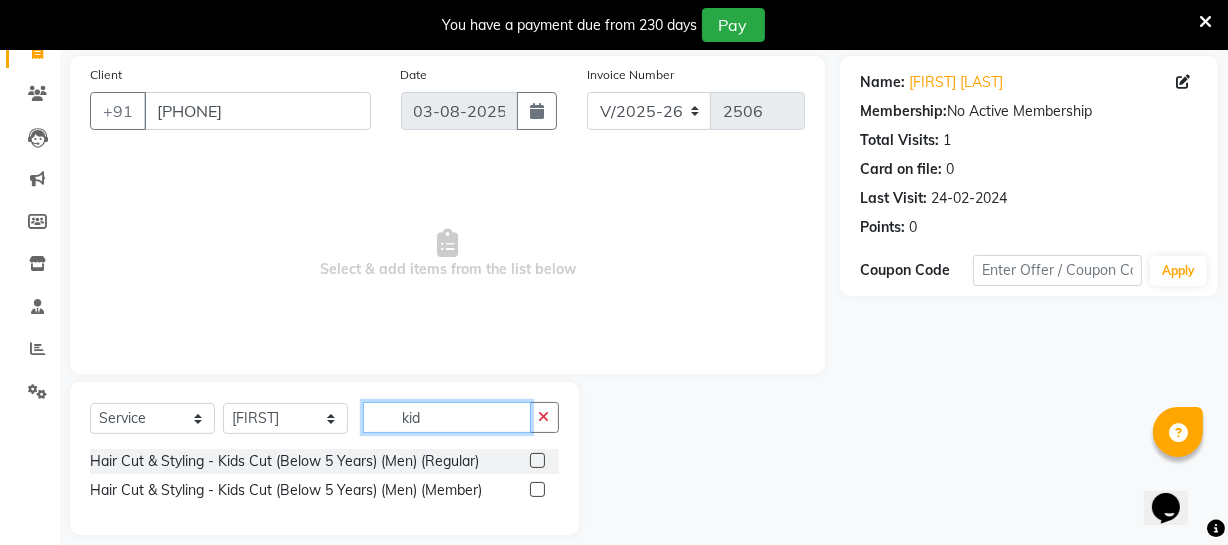 scroll, scrollTop: 164, scrollLeft: 0, axis: vertical 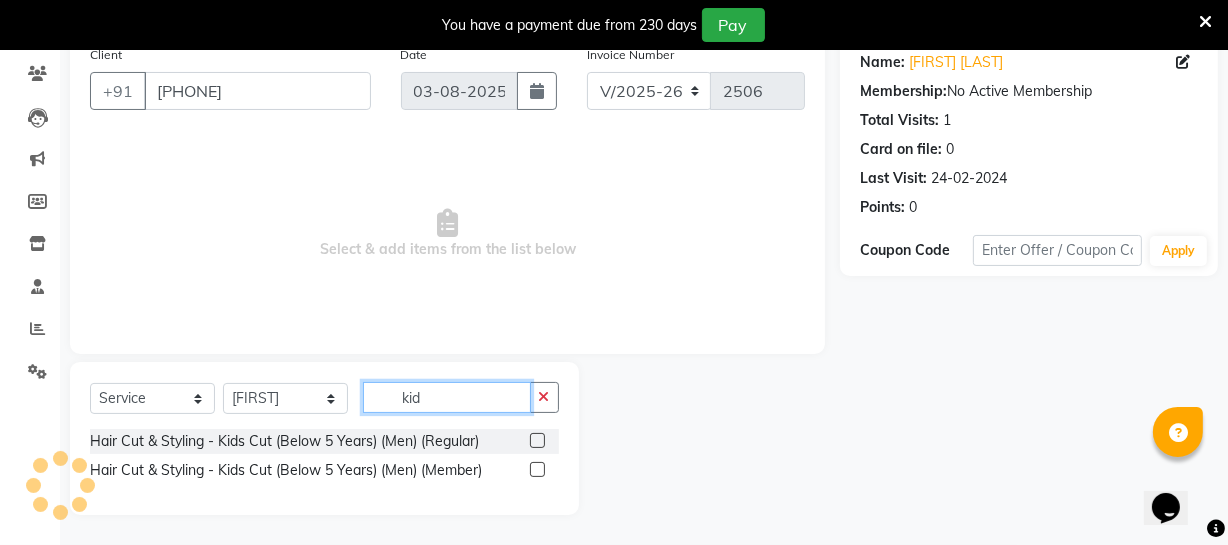 type on "kid" 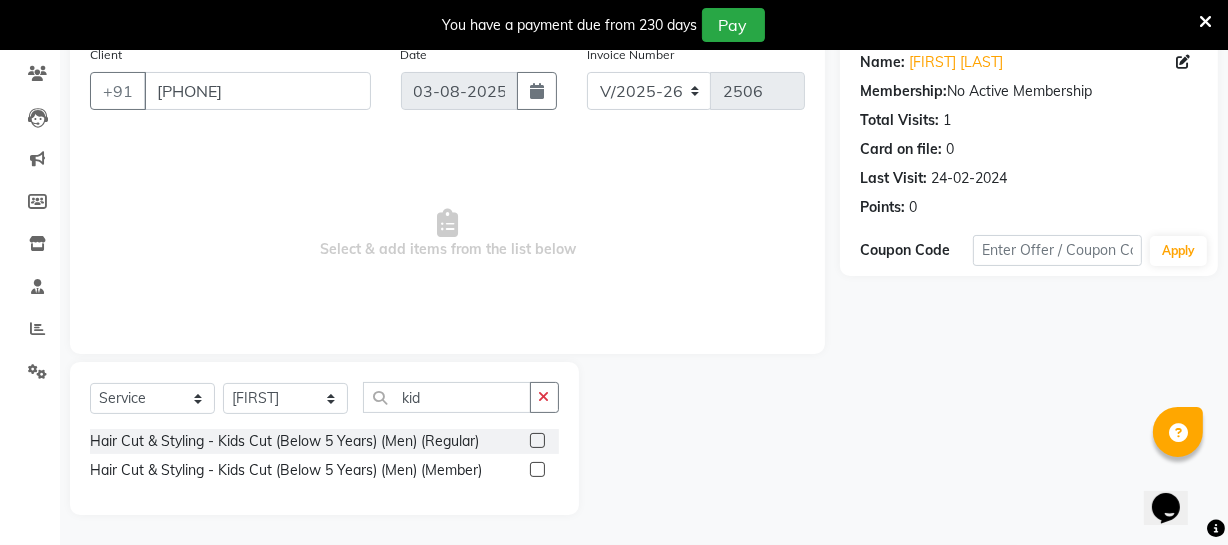 click 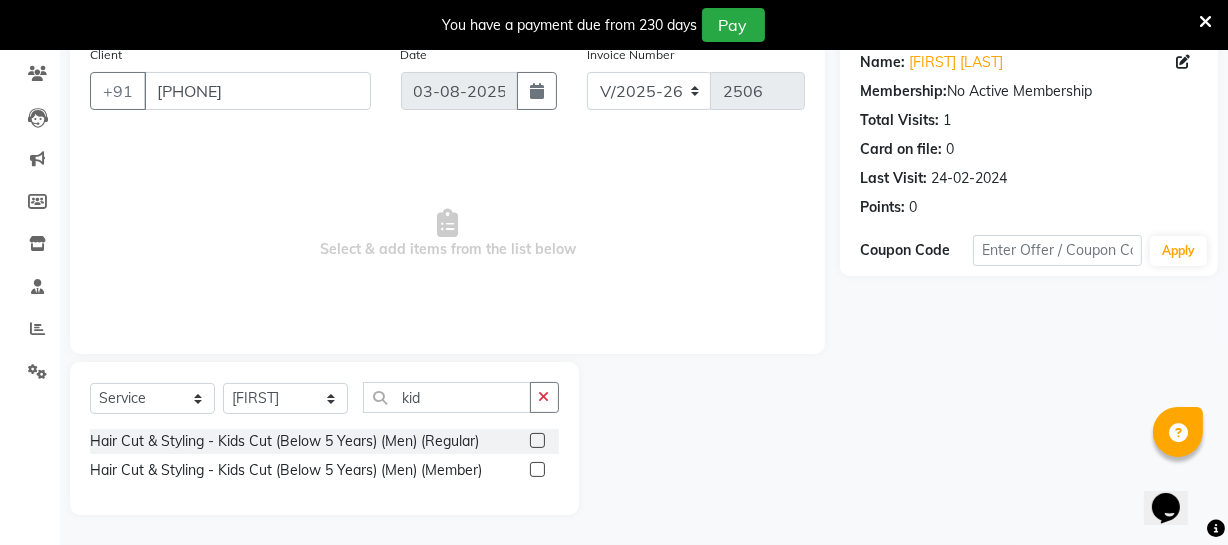 click at bounding box center (536, 441) 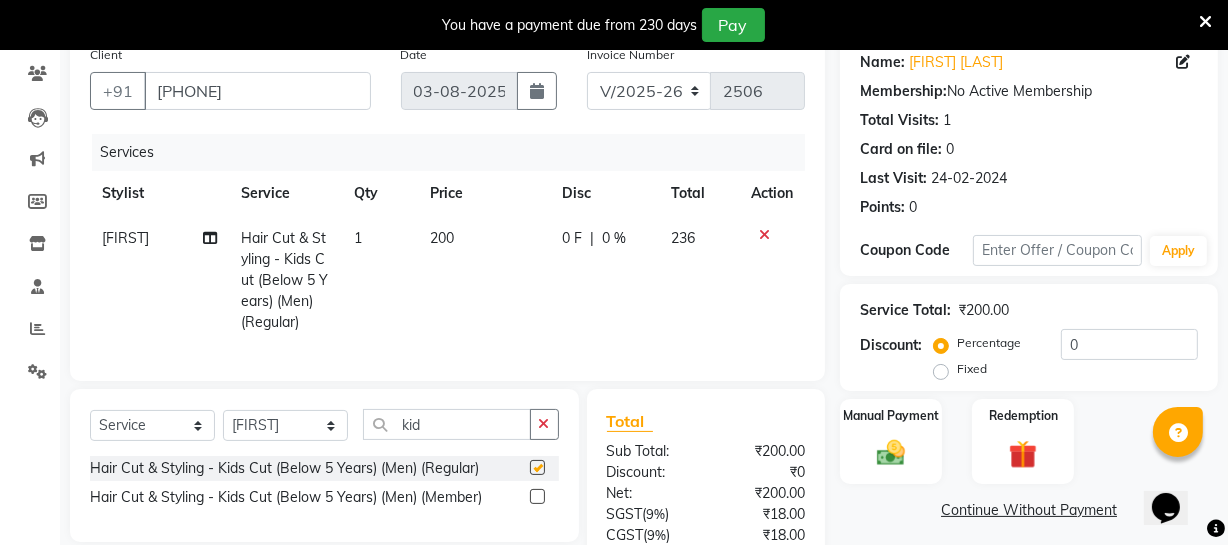 checkbox on "false" 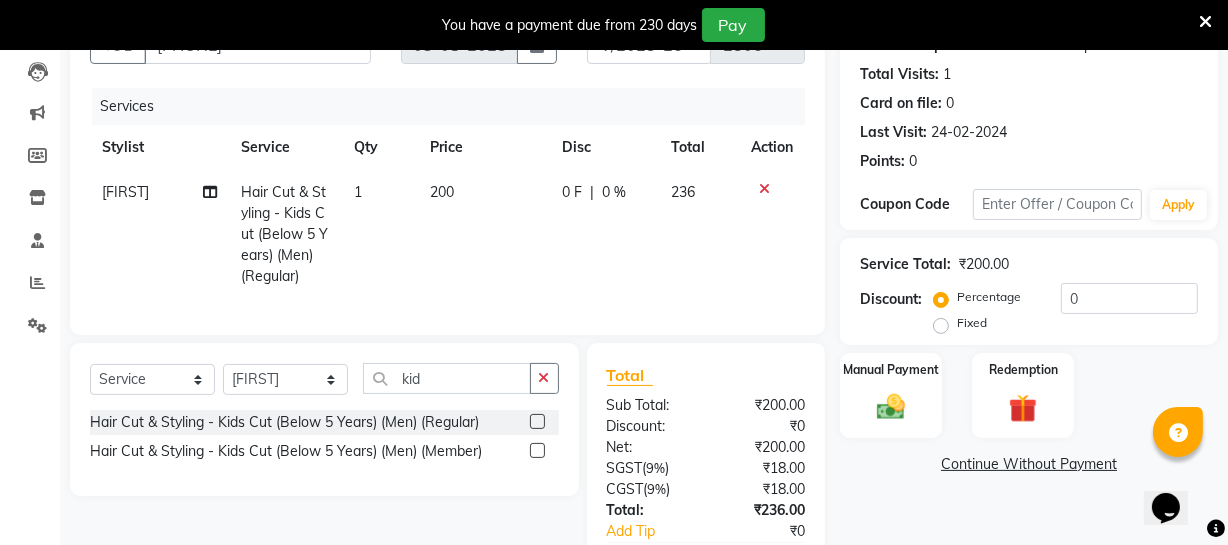 scroll, scrollTop: 255, scrollLeft: 0, axis: vertical 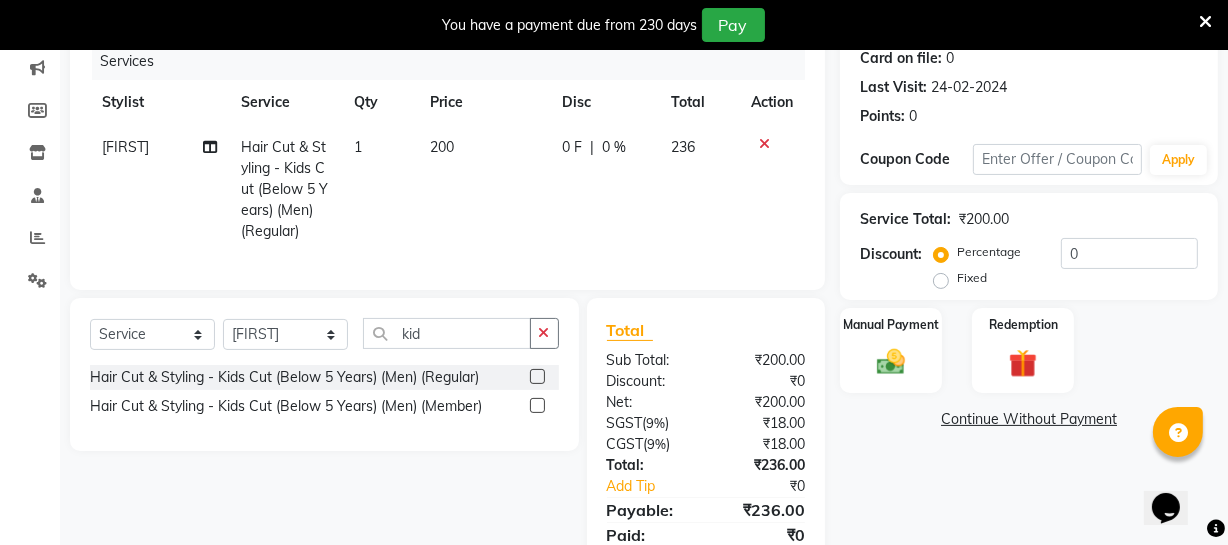 click on "200" 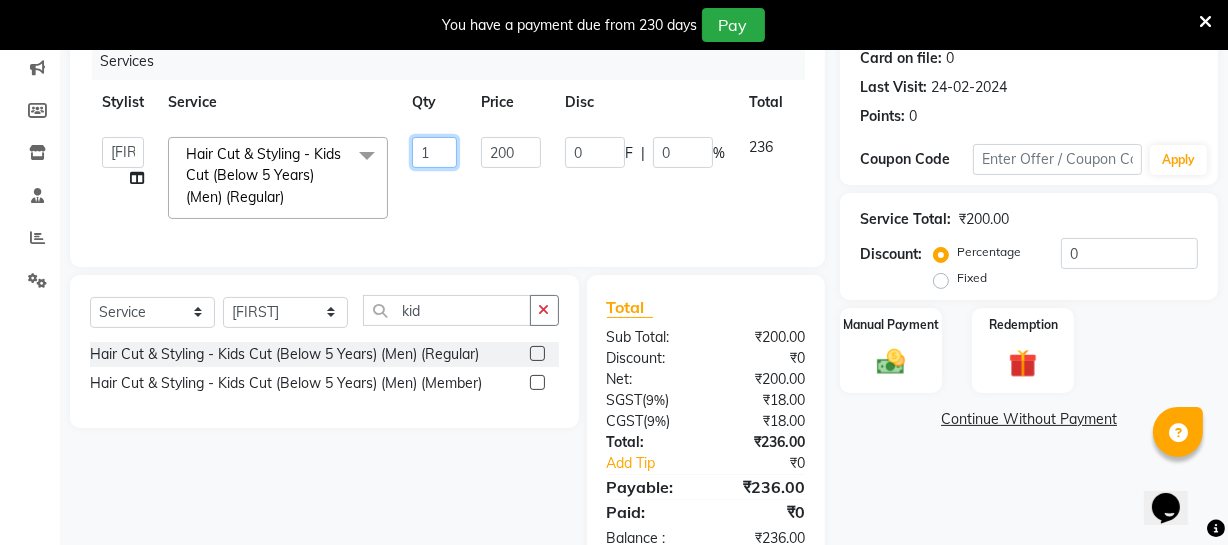 click on "1" 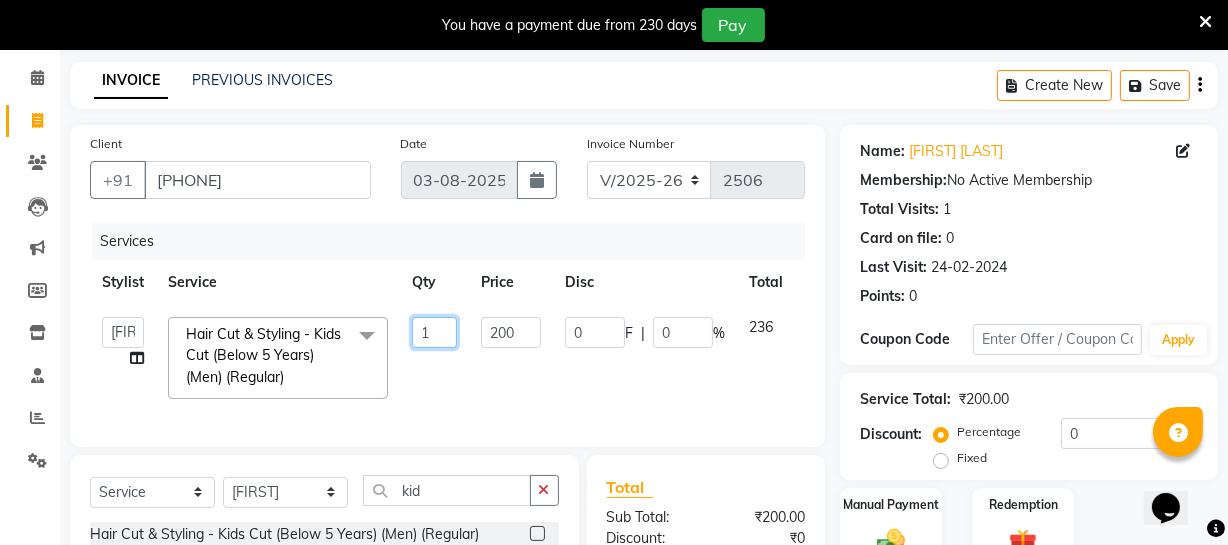 scroll, scrollTop: 73, scrollLeft: 0, axis: vertical 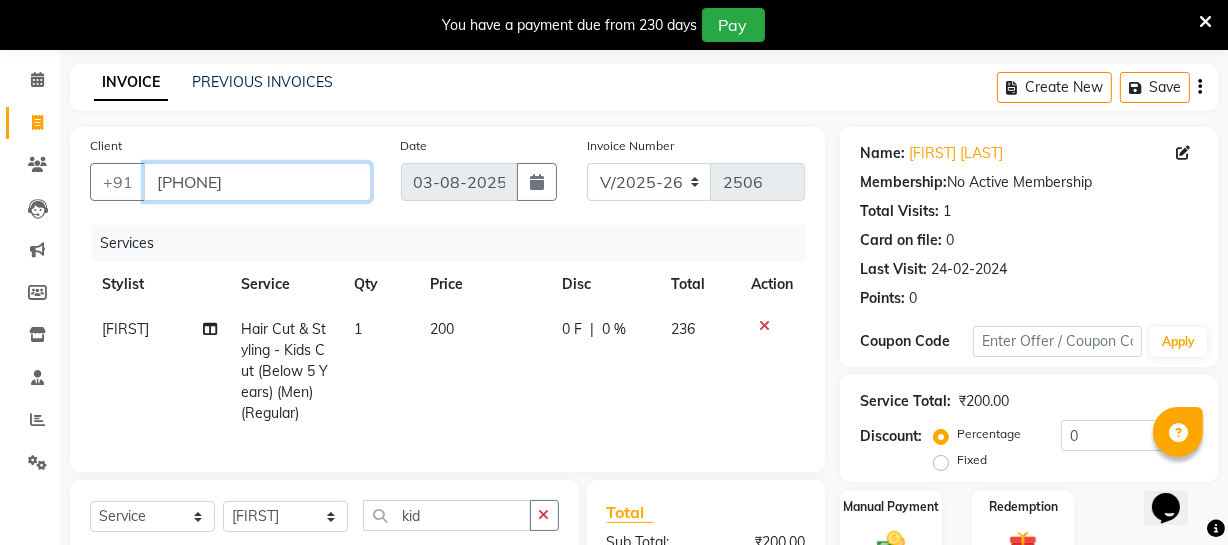 click on "[PHONE]" at bounding box center (257, 182) 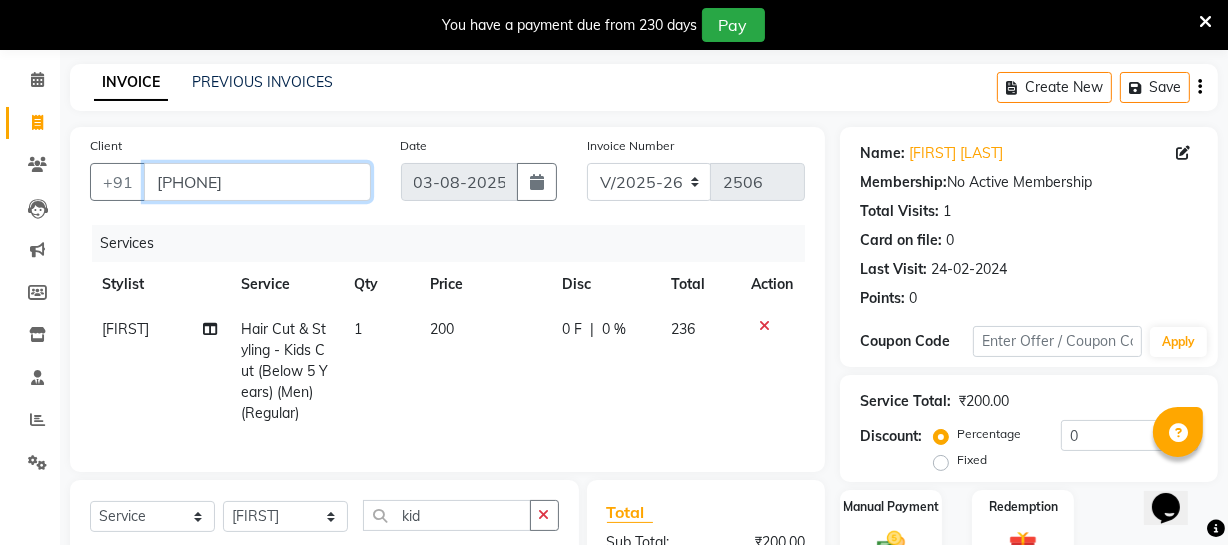 click on "[PHONE]" at bounding box center [257, 182] 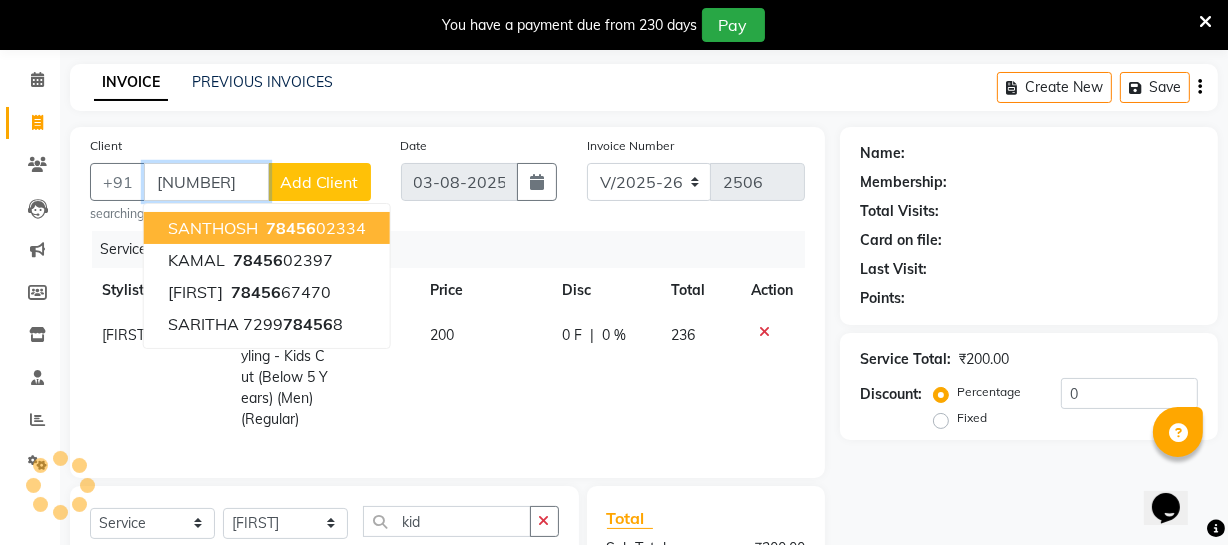 click on "78456" at bounding box center (291, 228) 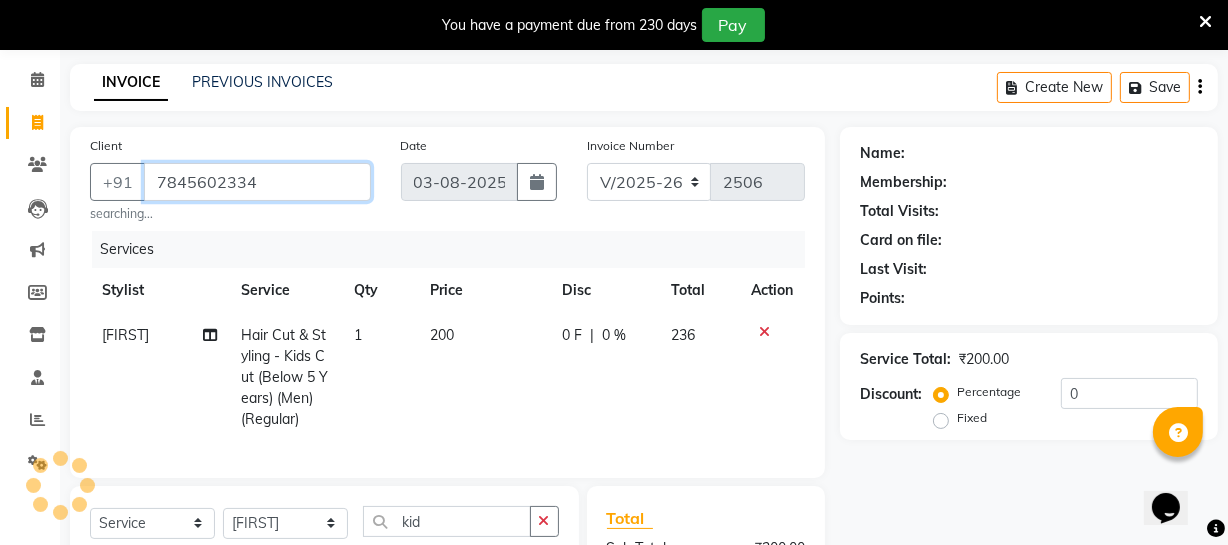 scroll, scrollTop: 164, scrollLeft: 0, axis: vertical 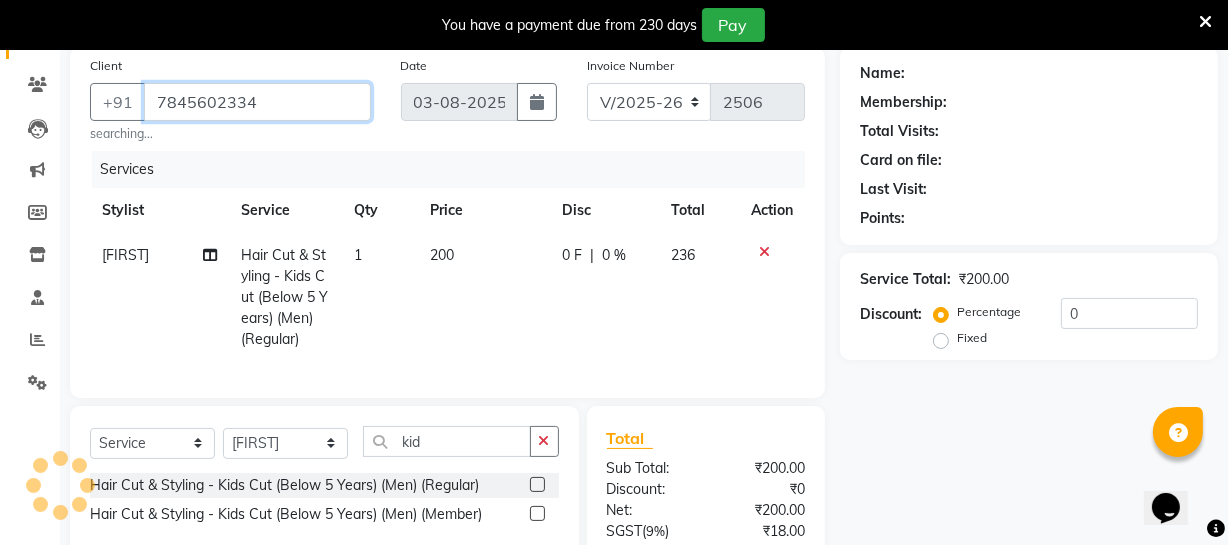 type on "7845602334" 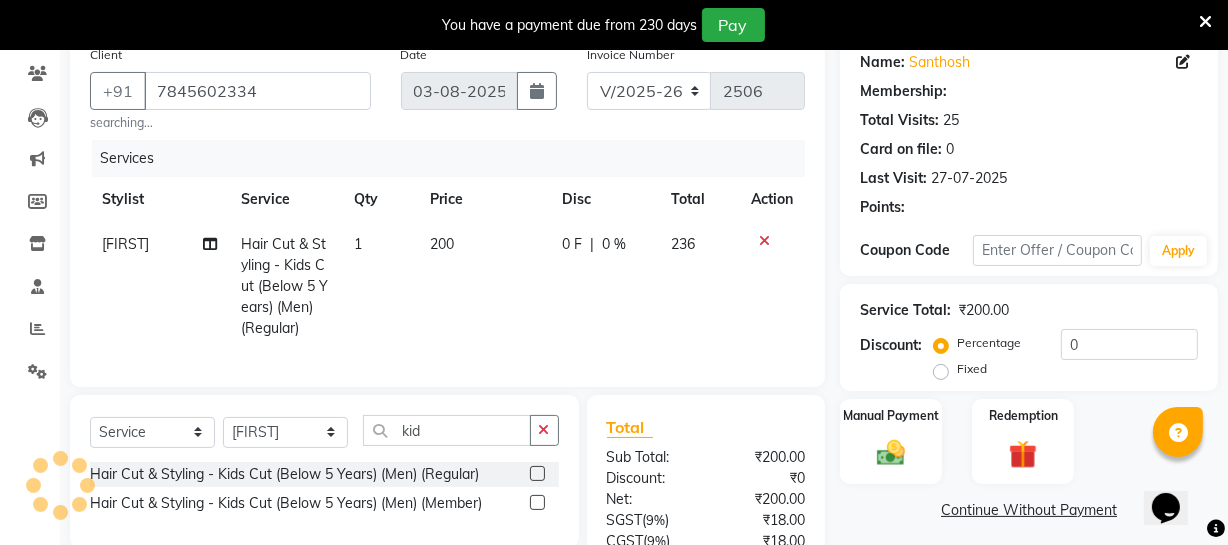 select on "1: Object" 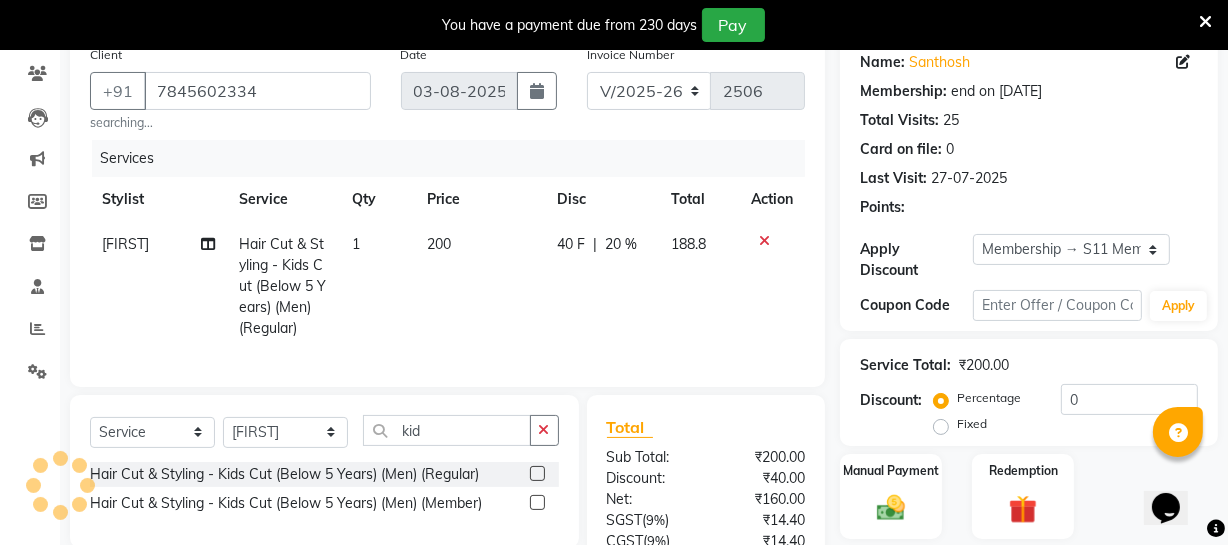 type on "20" 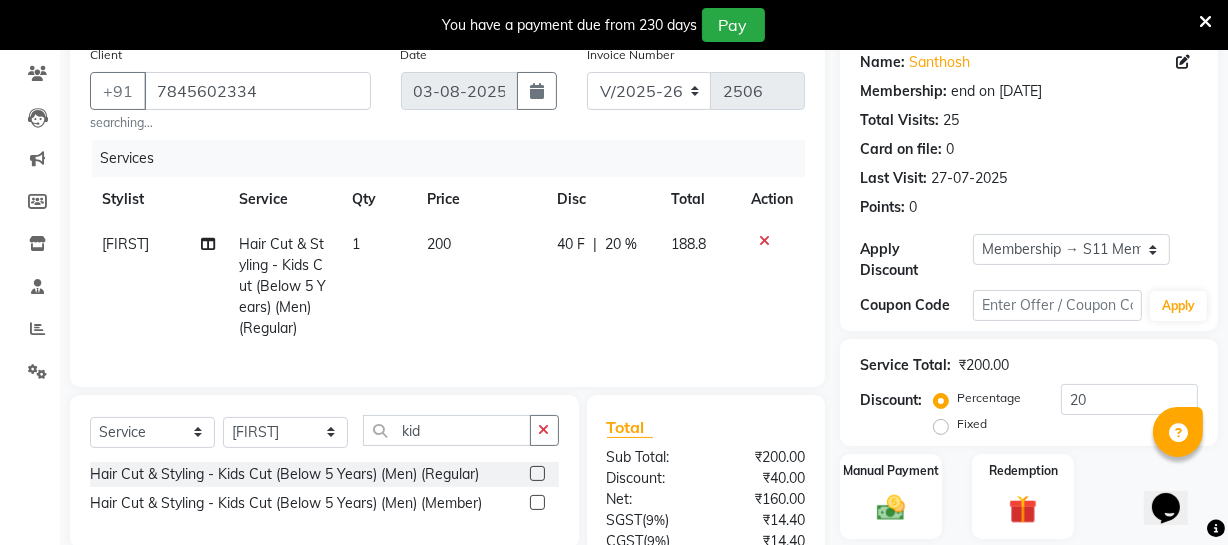scroll, scrollTop: 255, scrollLeft: 0, axis: vertical 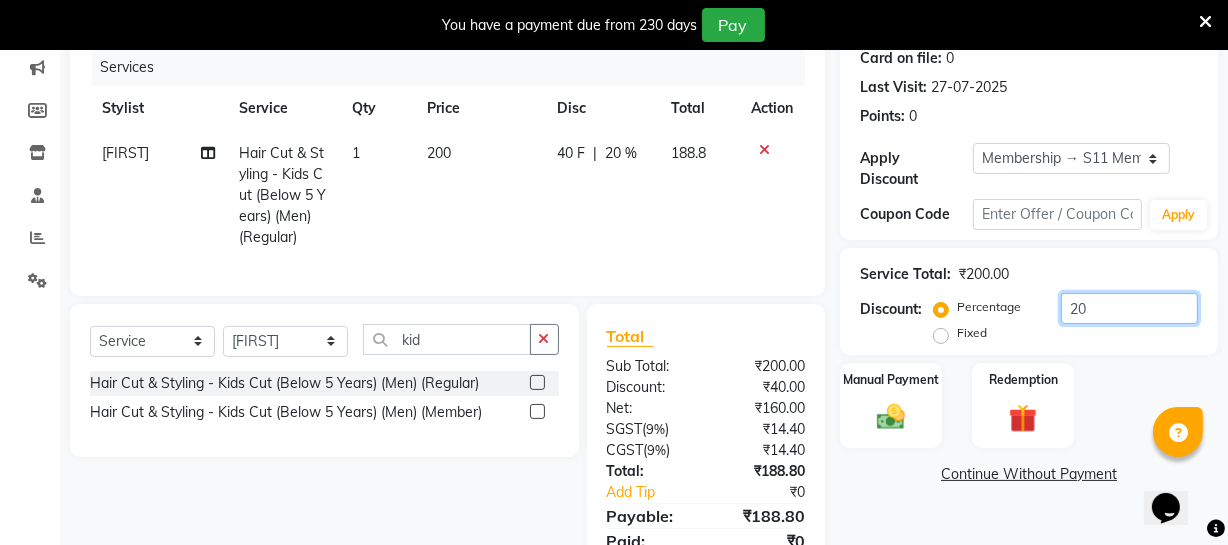 drag, startPoint x: 1102, startPoint y: 308, endPoint x: 988, endPoint y: 307, distance: 114.00439 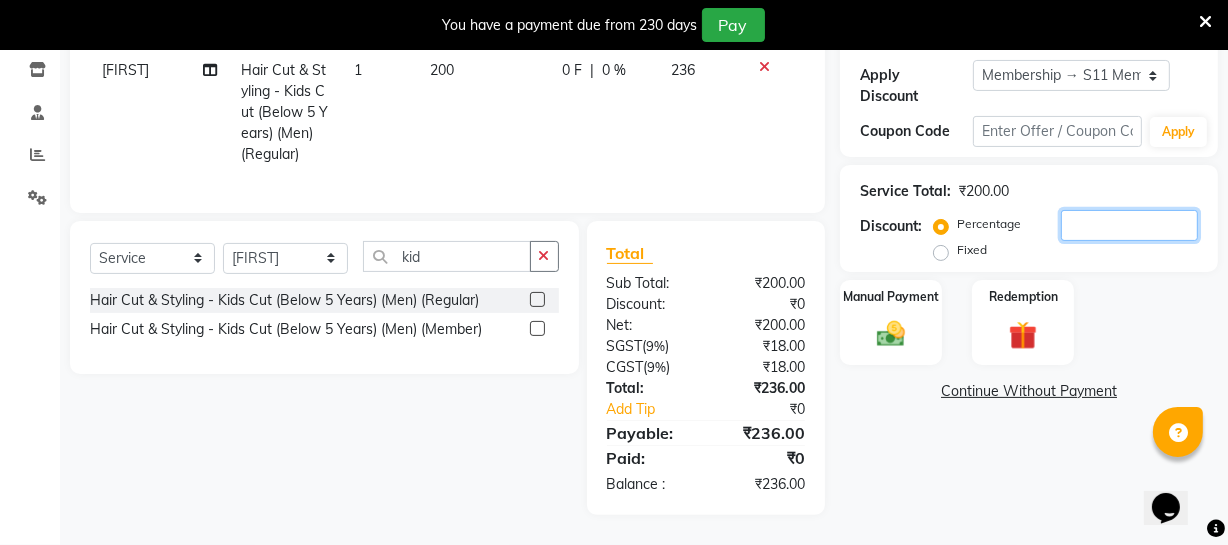 scroll, scrollTop: 353, scrollLeft: 0, axis: vertical 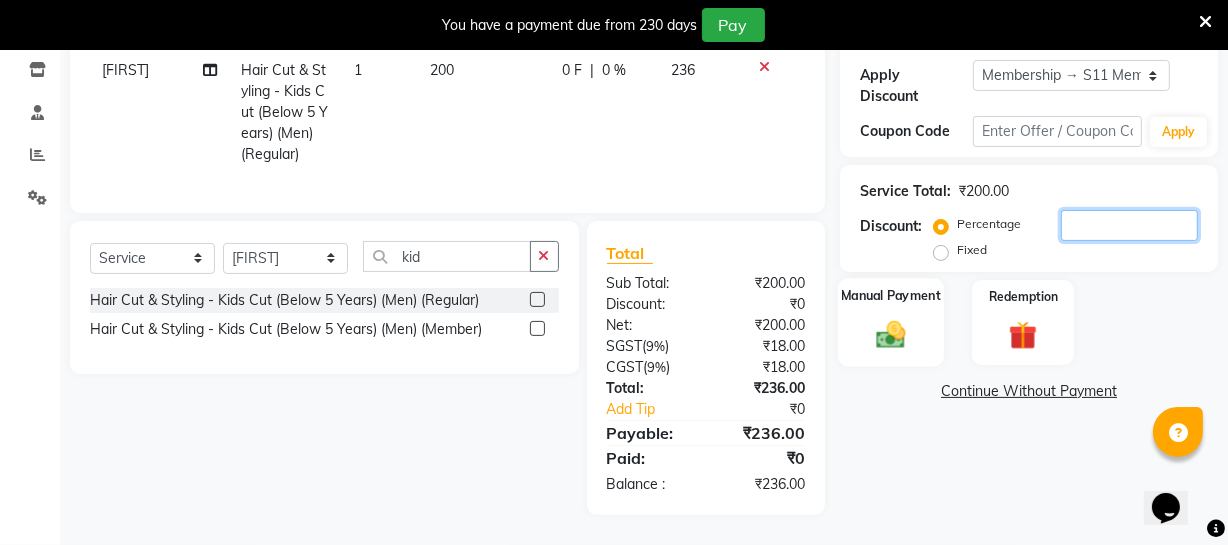 type 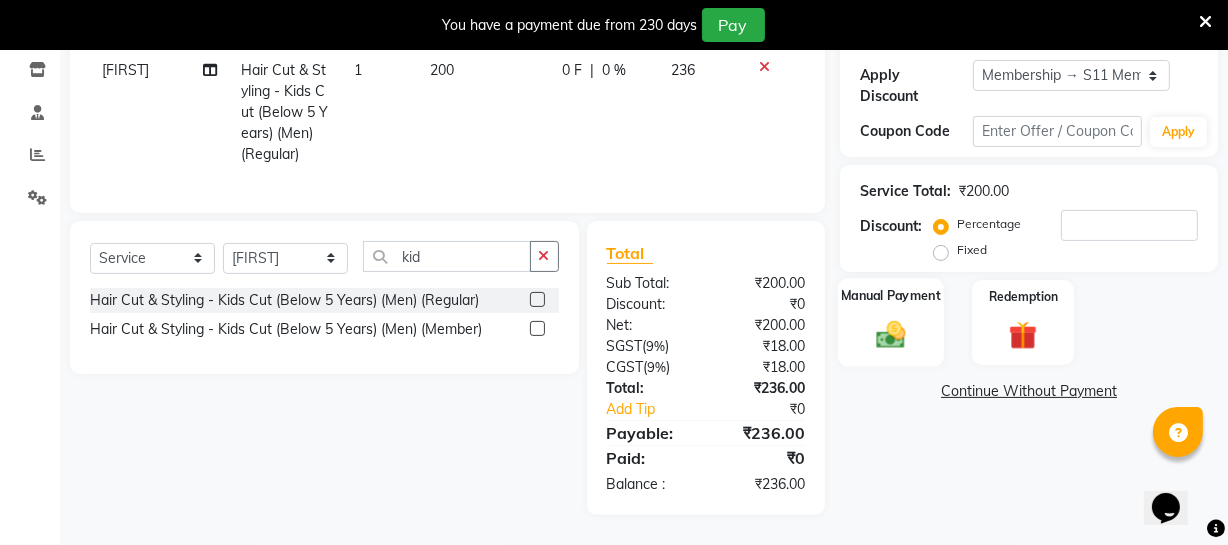 click on "Manual Payment" 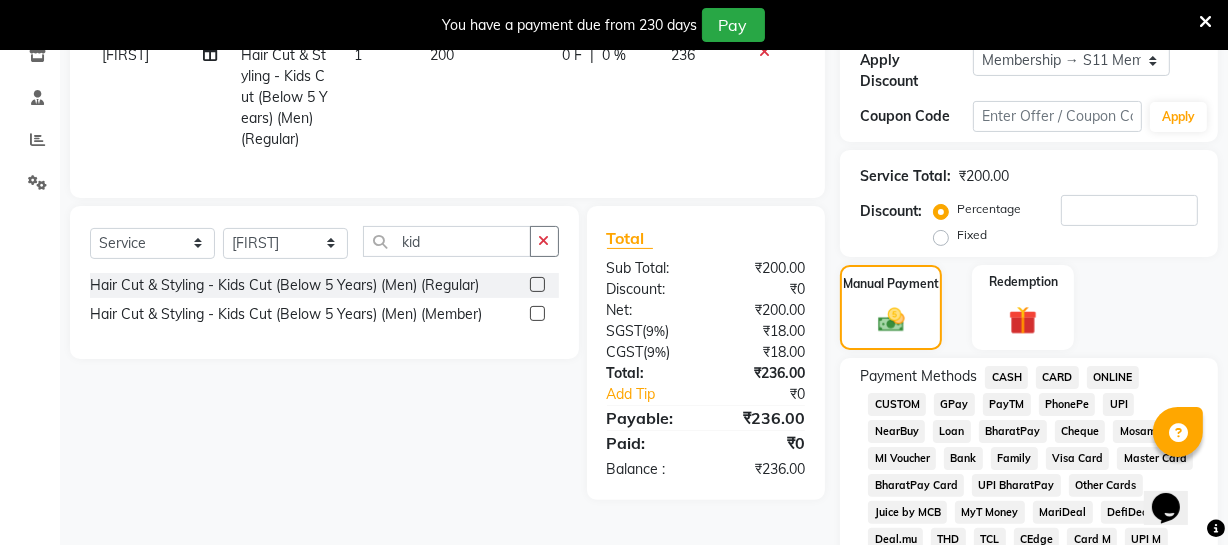 click on "CARD" 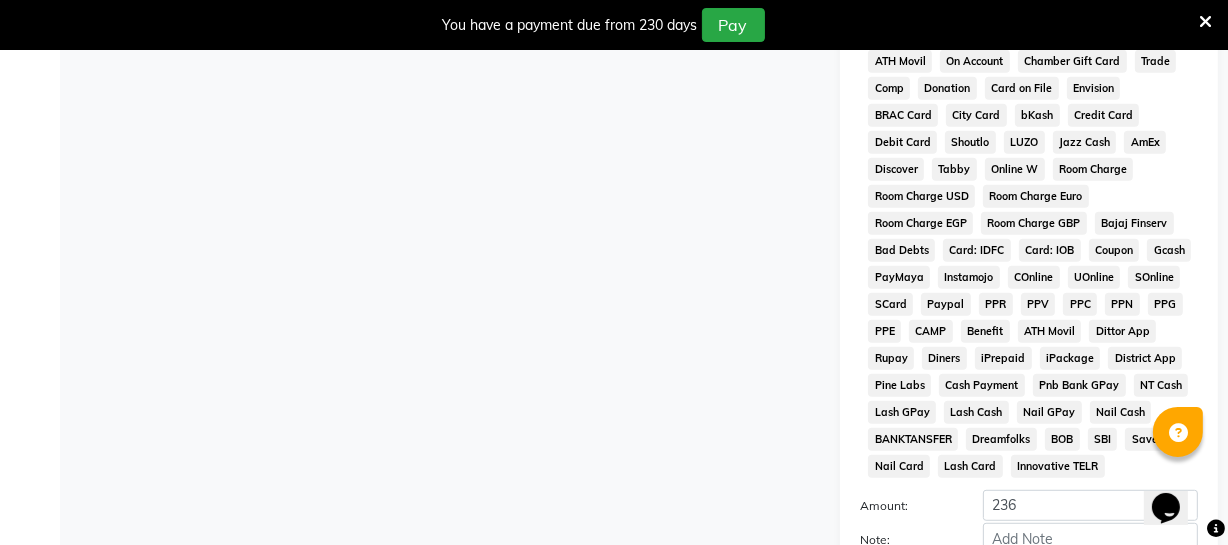 scroll, scrollTop: 1088, scrollLeft: 0, axis: vertical 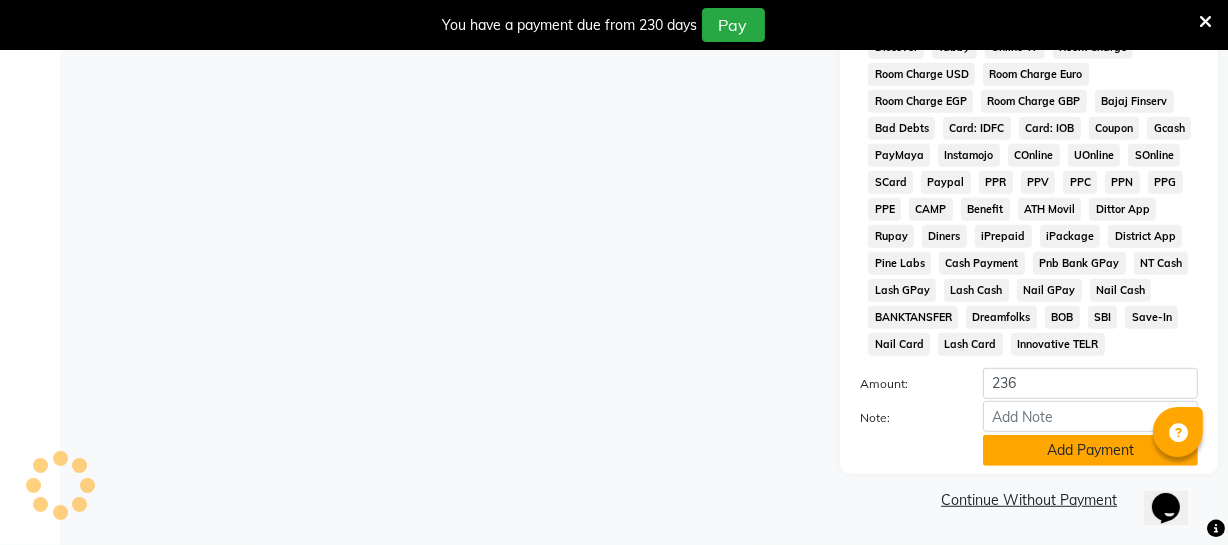 click on "Add Payment" 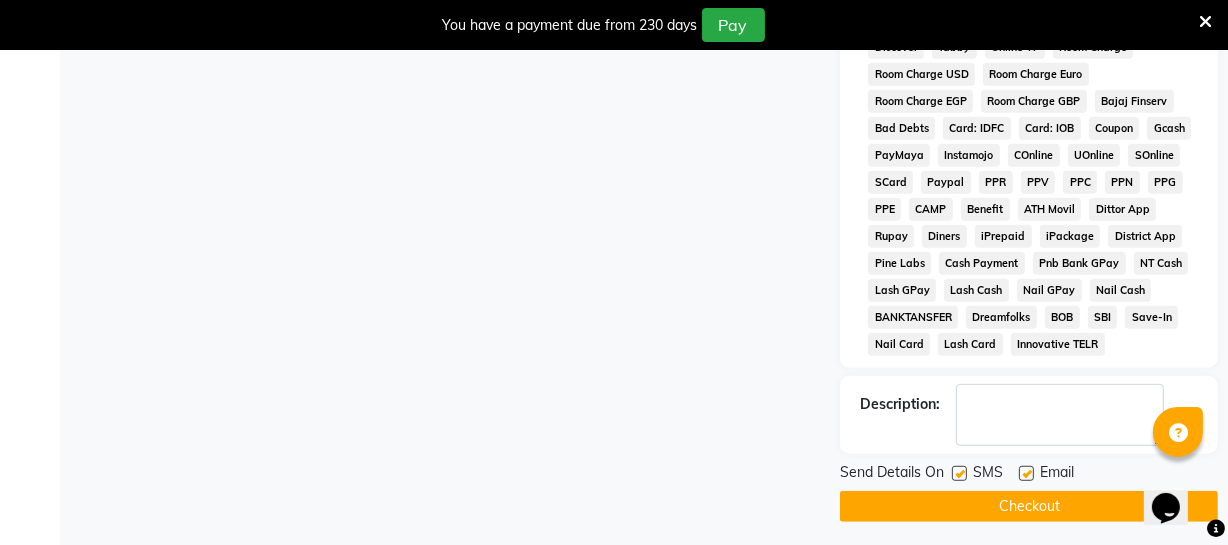 click on "Checkout" 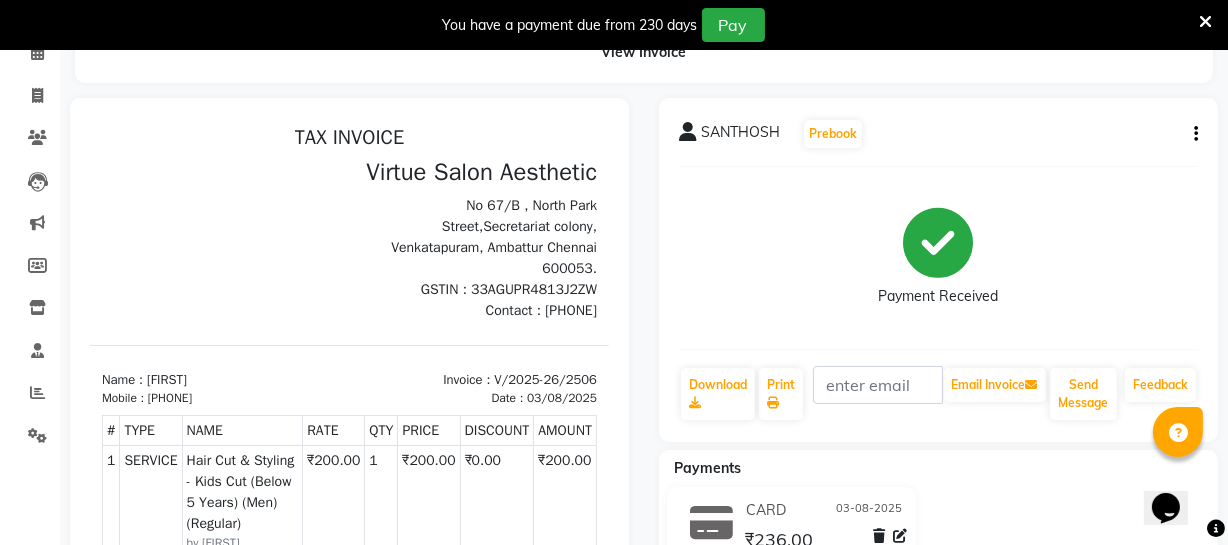 scroll, scrollTop: 181, scrollLeft: 0, axis: vertical 